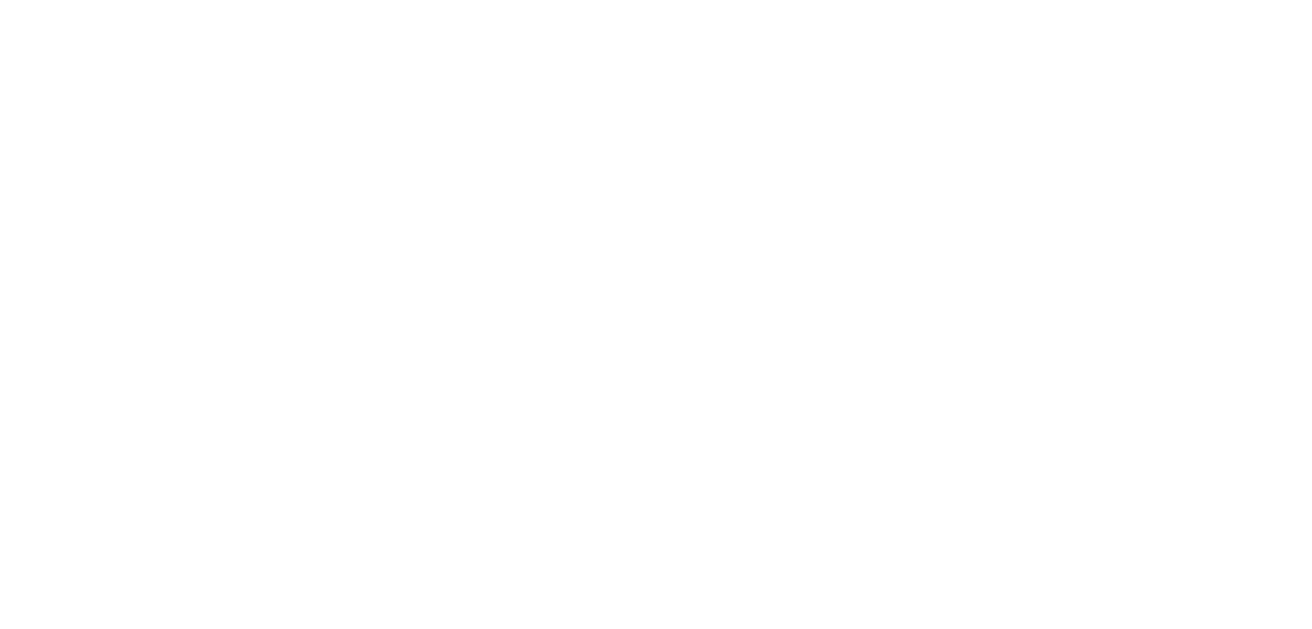scroll, scrollTop: 0, scrollLeft: 0, axis: both 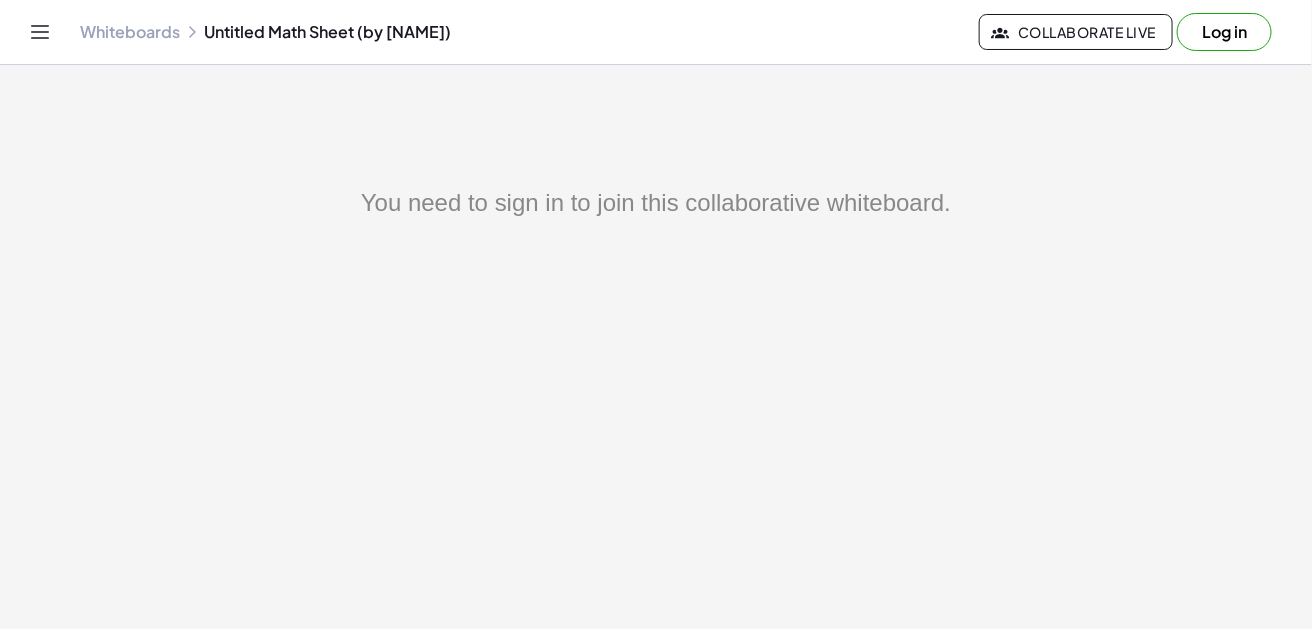 click on "You need to sign in to join this collaborative whiteboard." at bounding box center [656, 203] 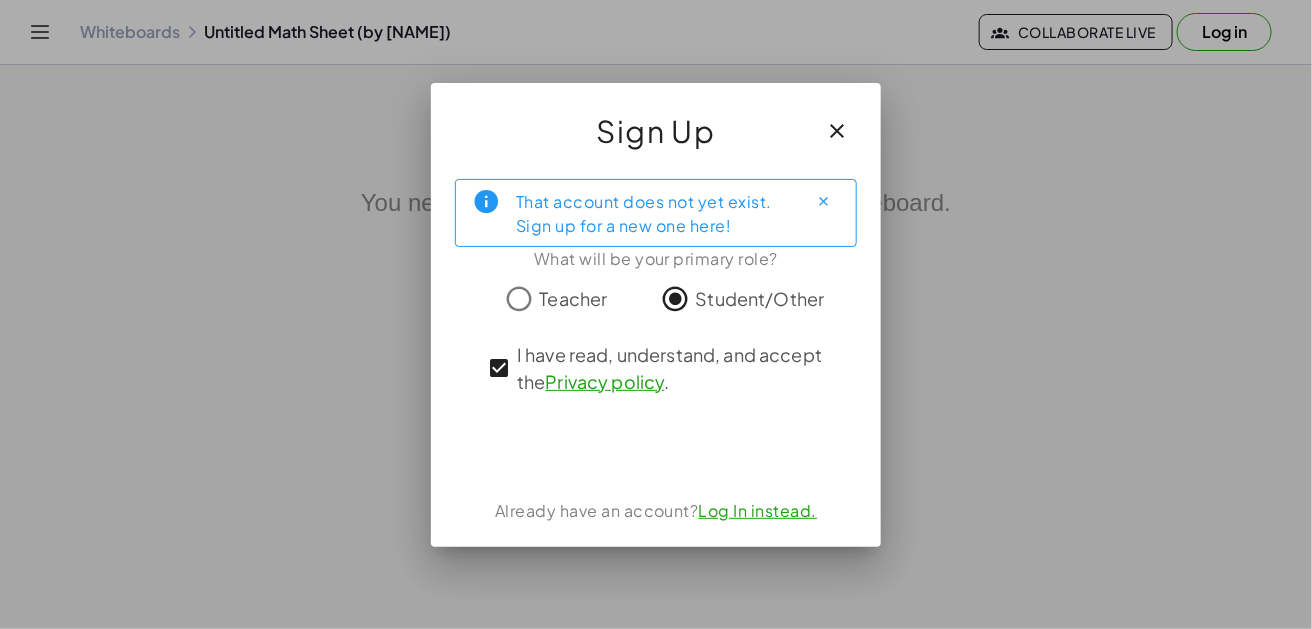 click on "Log In instead." at bounding box center (758, 510) 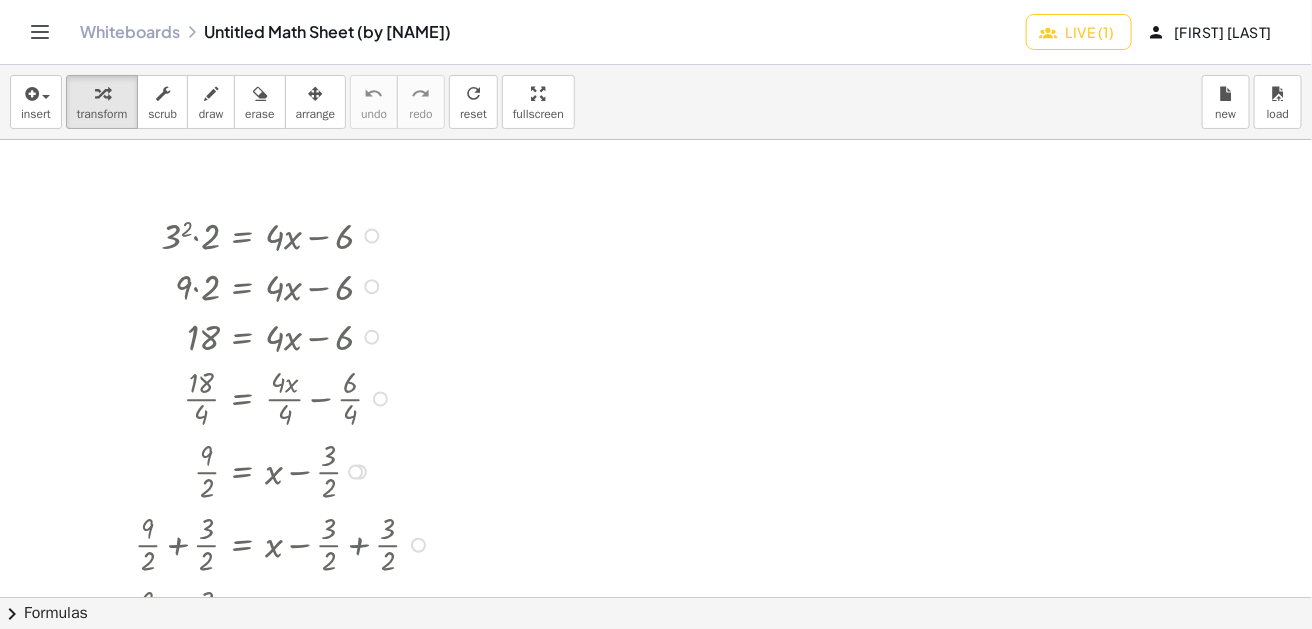 click at bounding box center [285, 234] 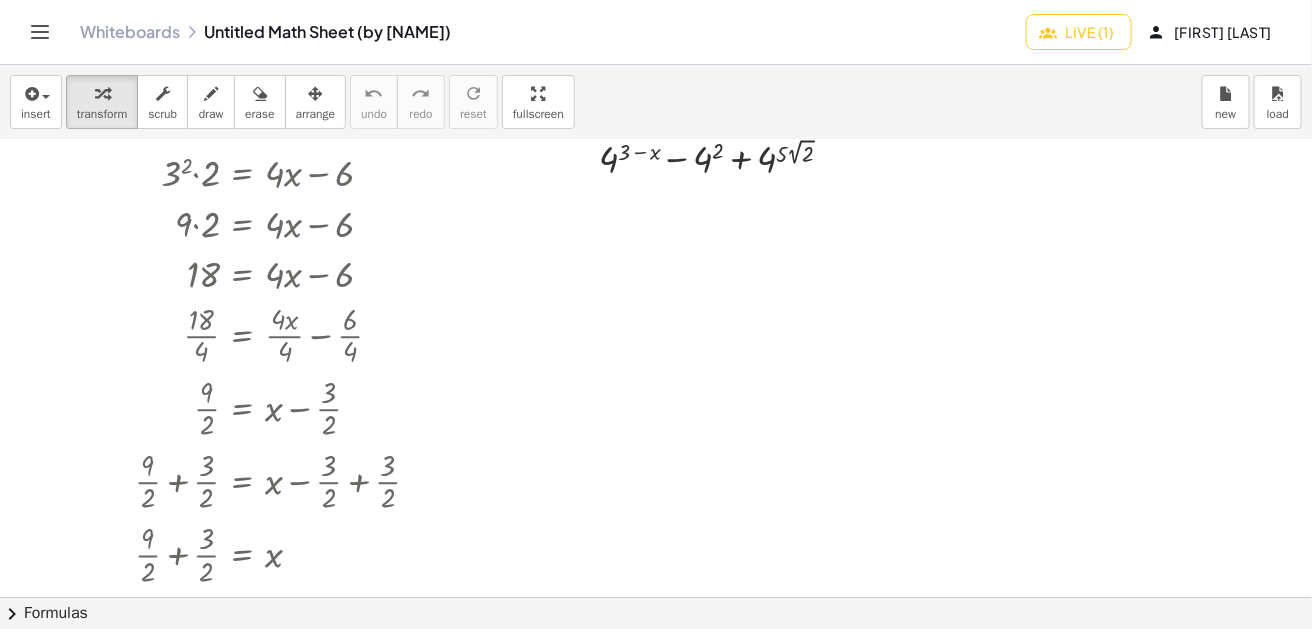 scroll, scrollTop: 0, scrollLeft: 0, axis: both 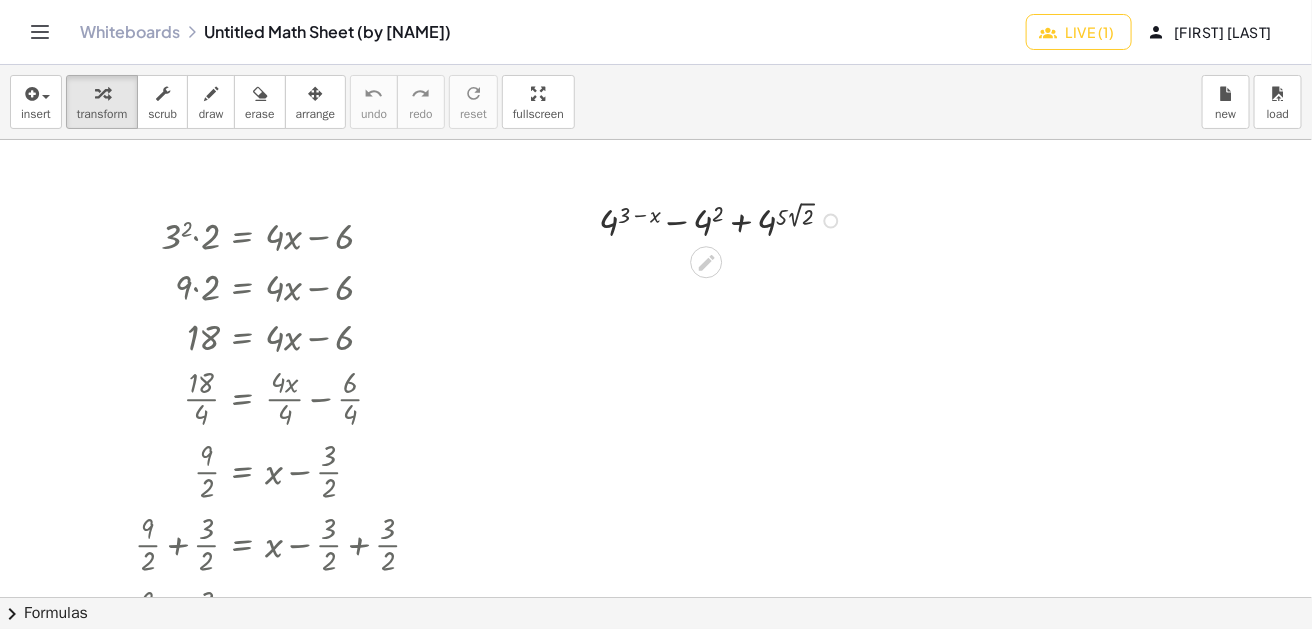 click at bounding box center [724, 219] 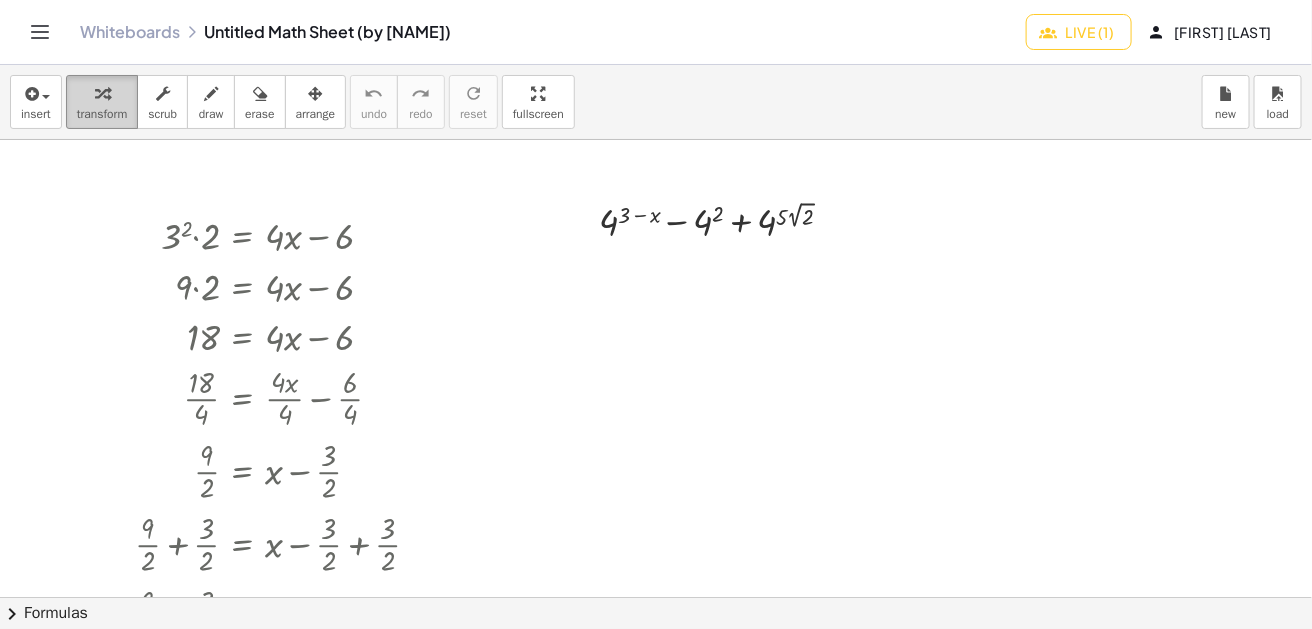 click at bounding box center (102, 93) 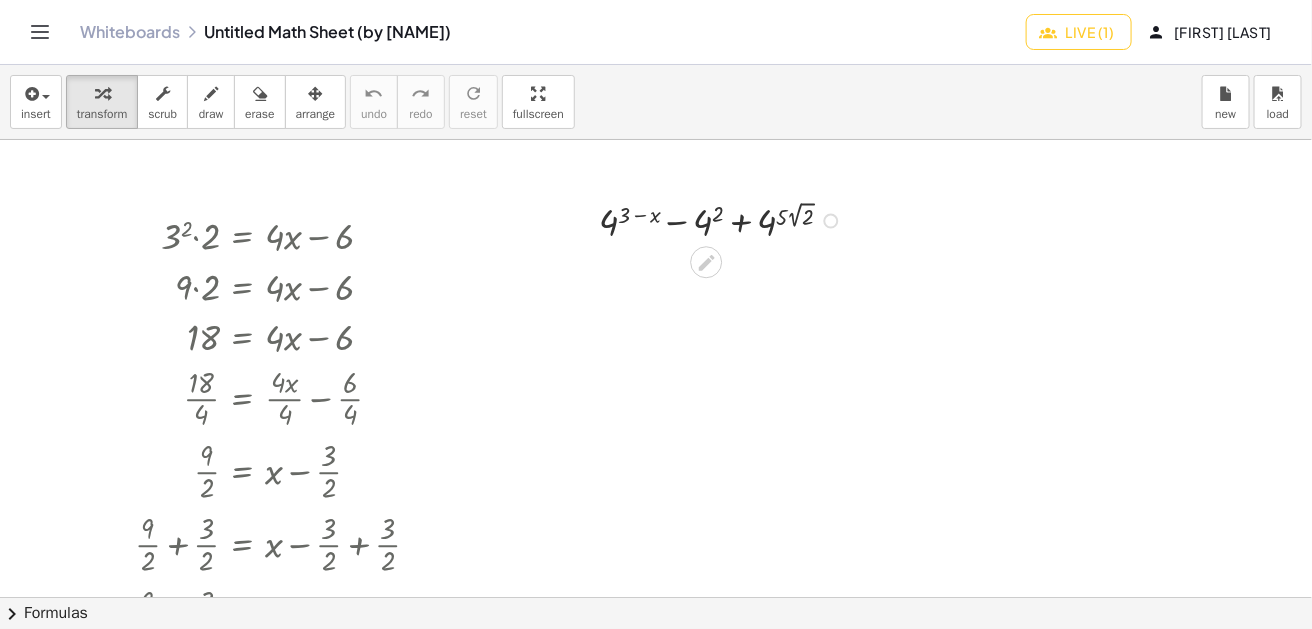 click at bounding box center [724, 219] 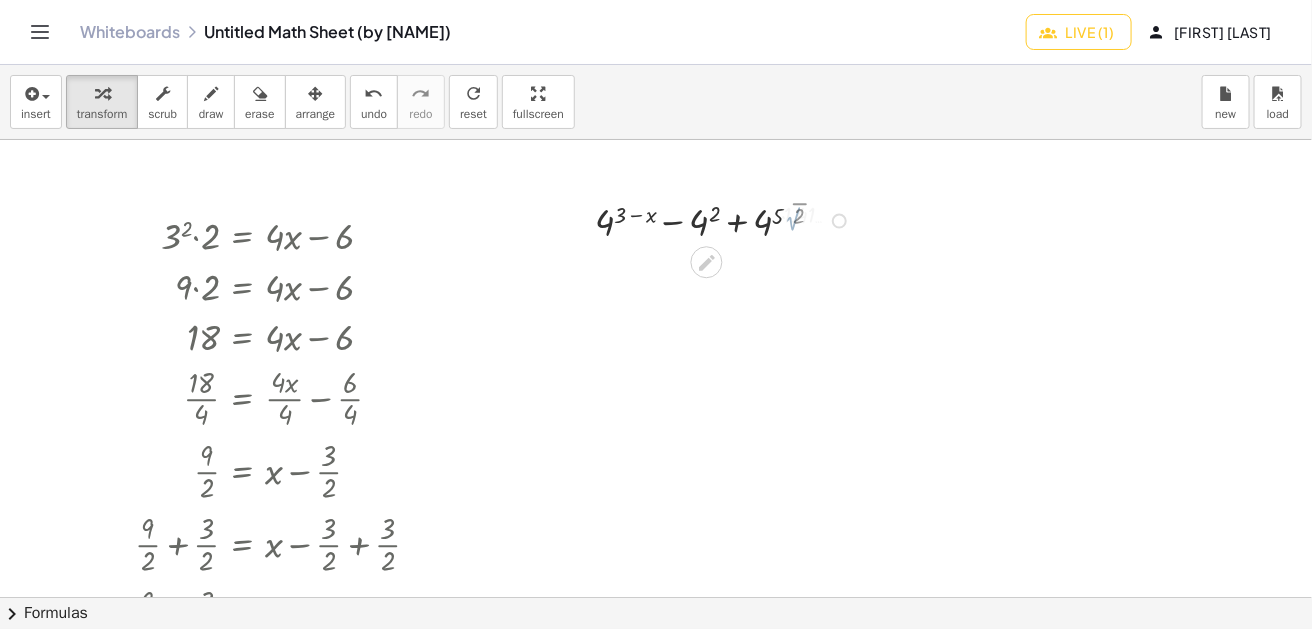 click at bounding box center (724, 219) 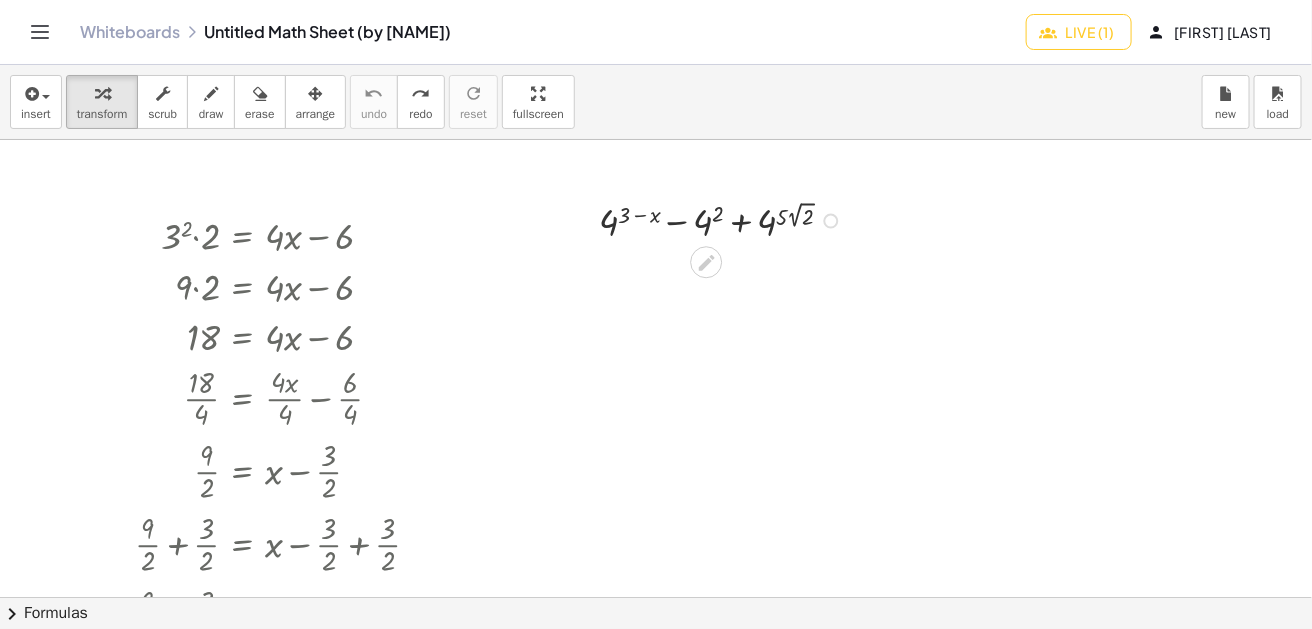 click at bounding box center (724, 219) 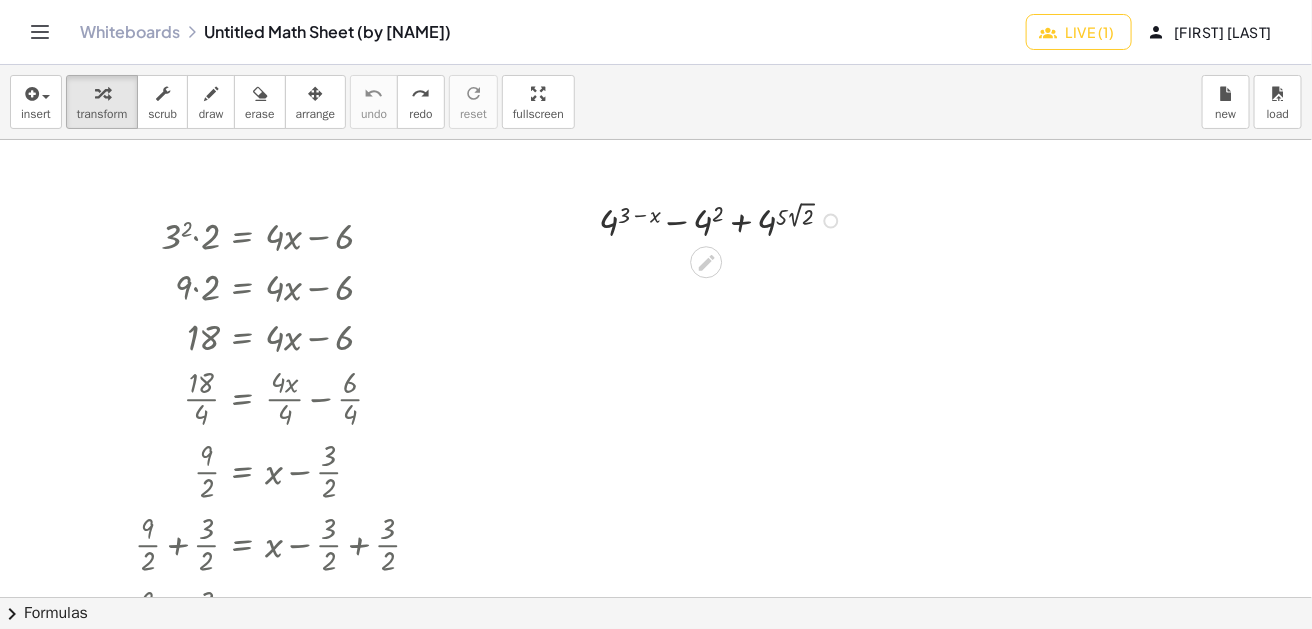 click at bounding box center (724, 219) 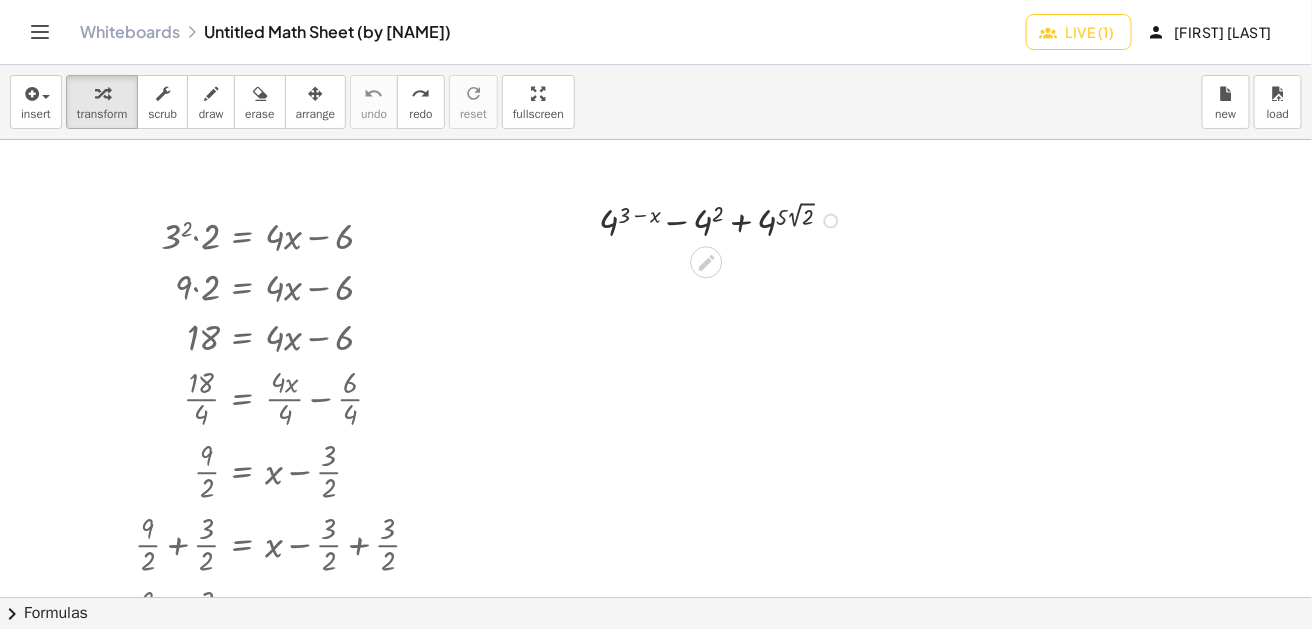 click at bounding box center (724, 219) 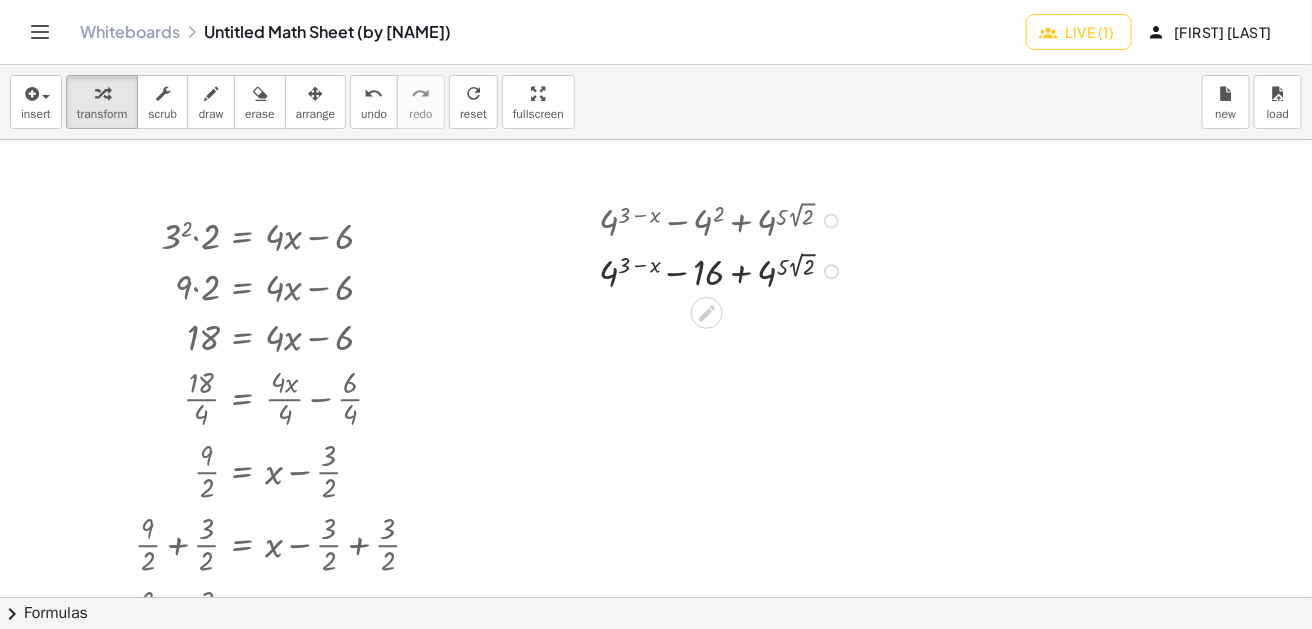 click at bounding box center [724, 270] 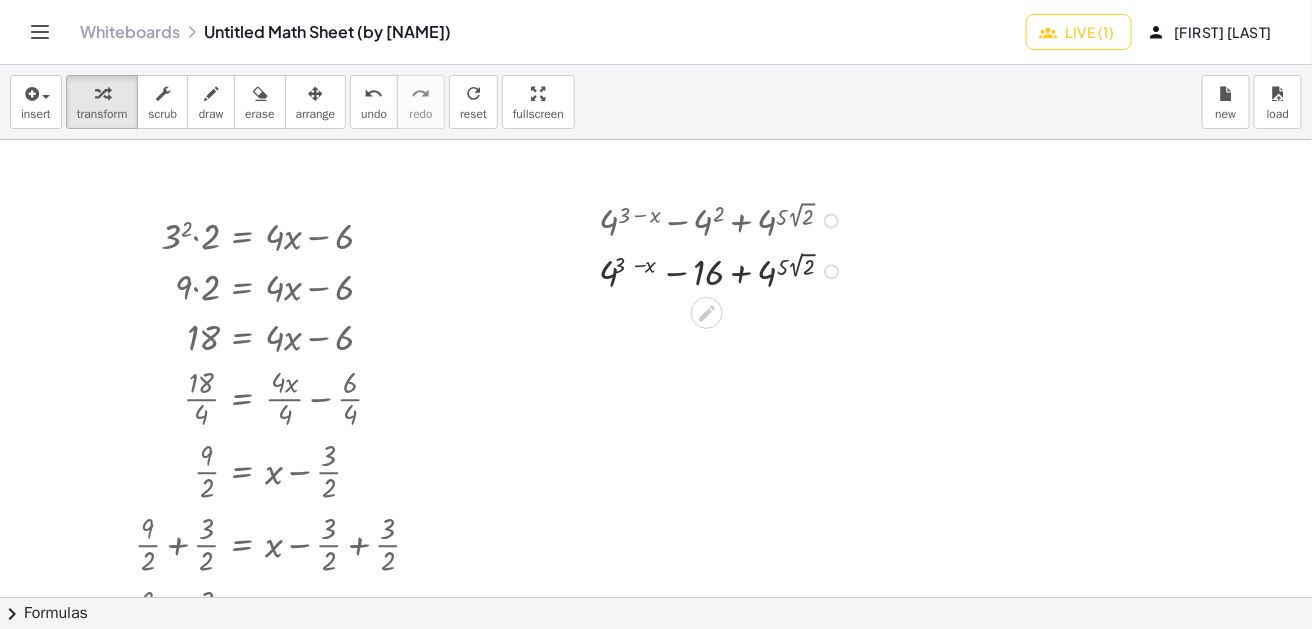 click at bounding box center (724, 270) 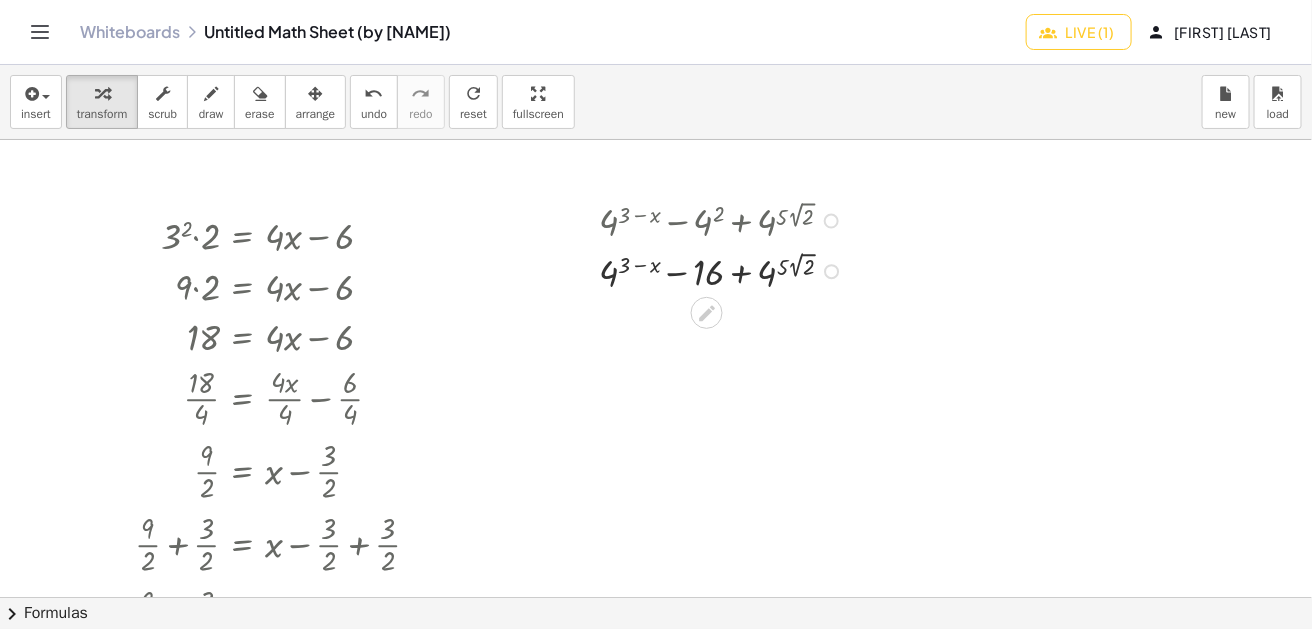 click at bounding box center (724, 270) 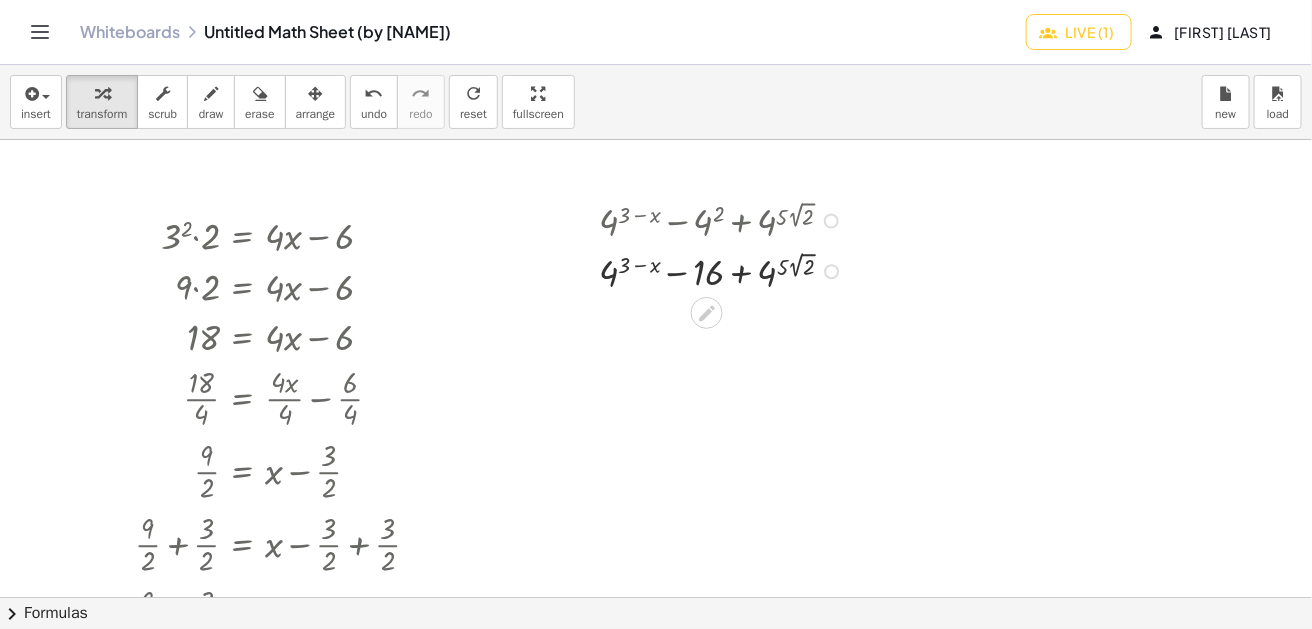 click at bounding box center [724, 270] 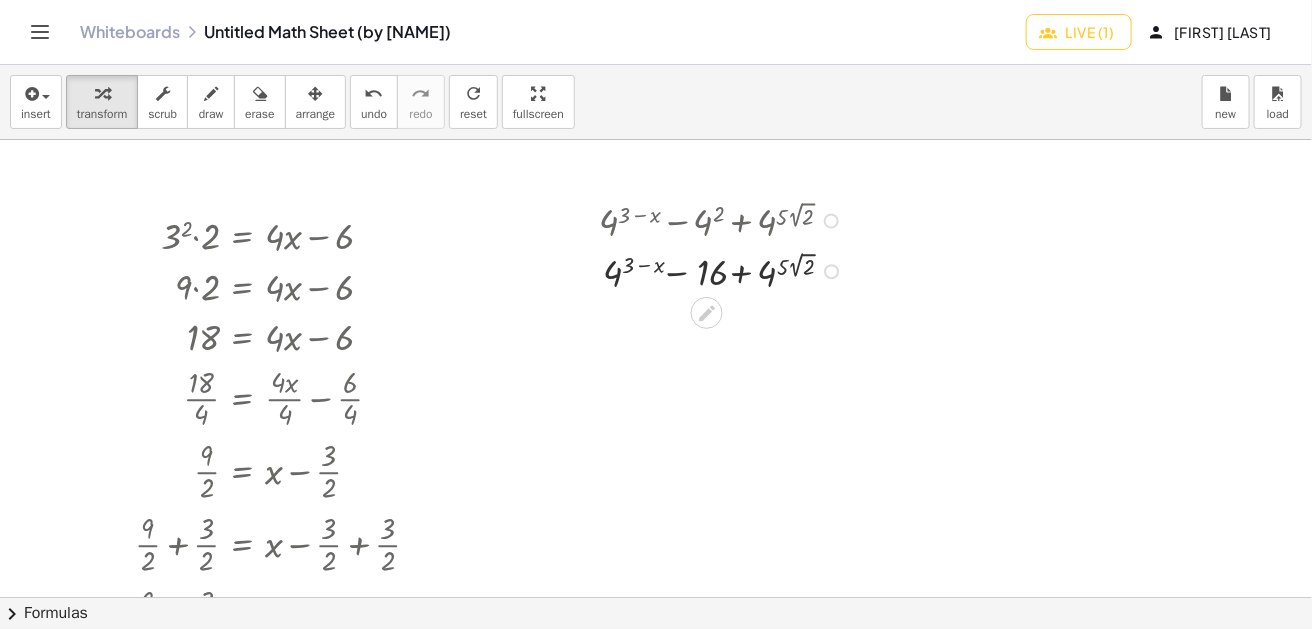 click at bounding box center (724, 270) 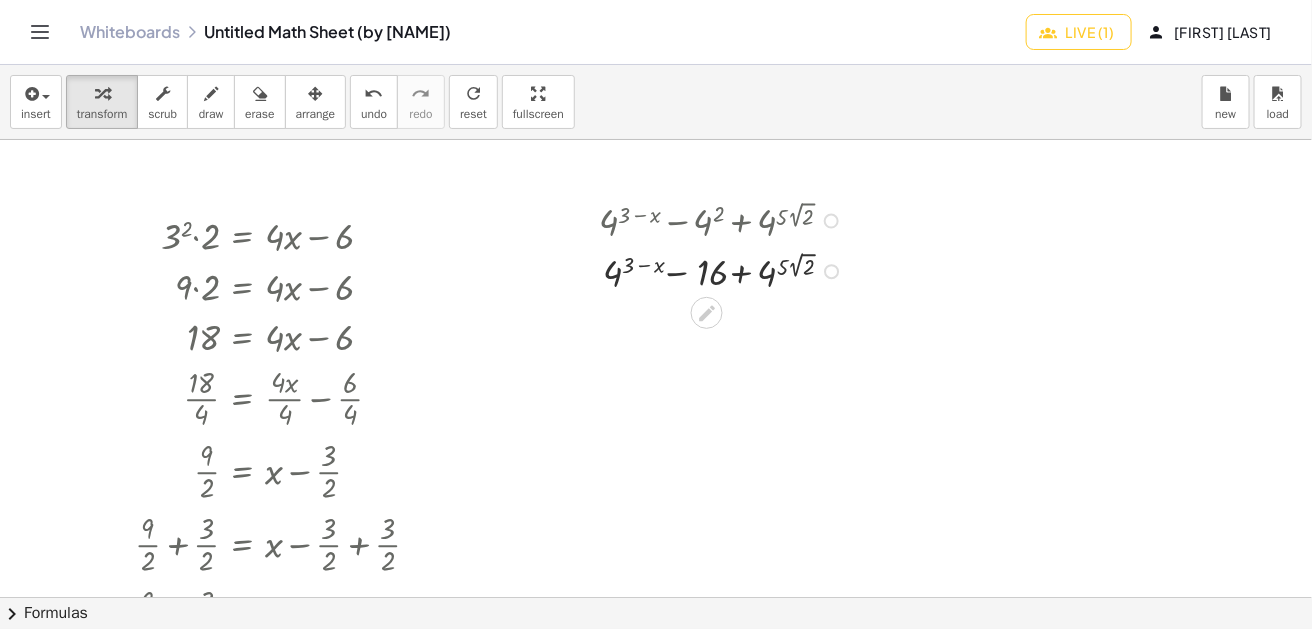 click at bounding box center (724, 270) 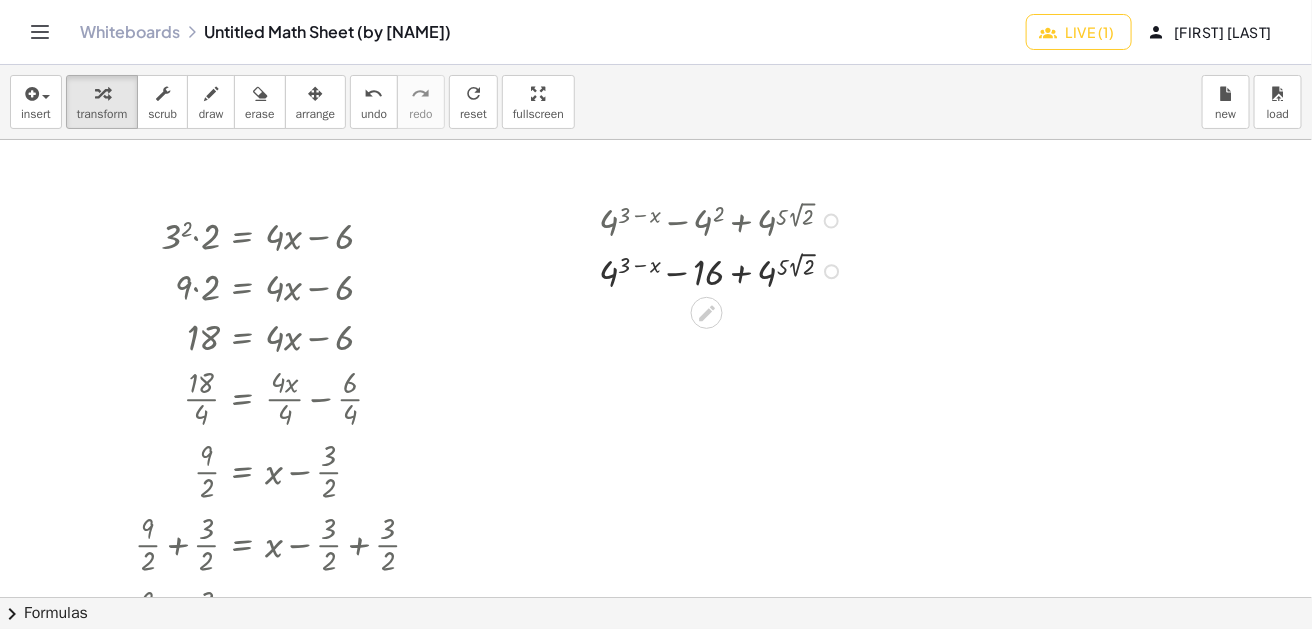 click at bounding box center (724, 270) 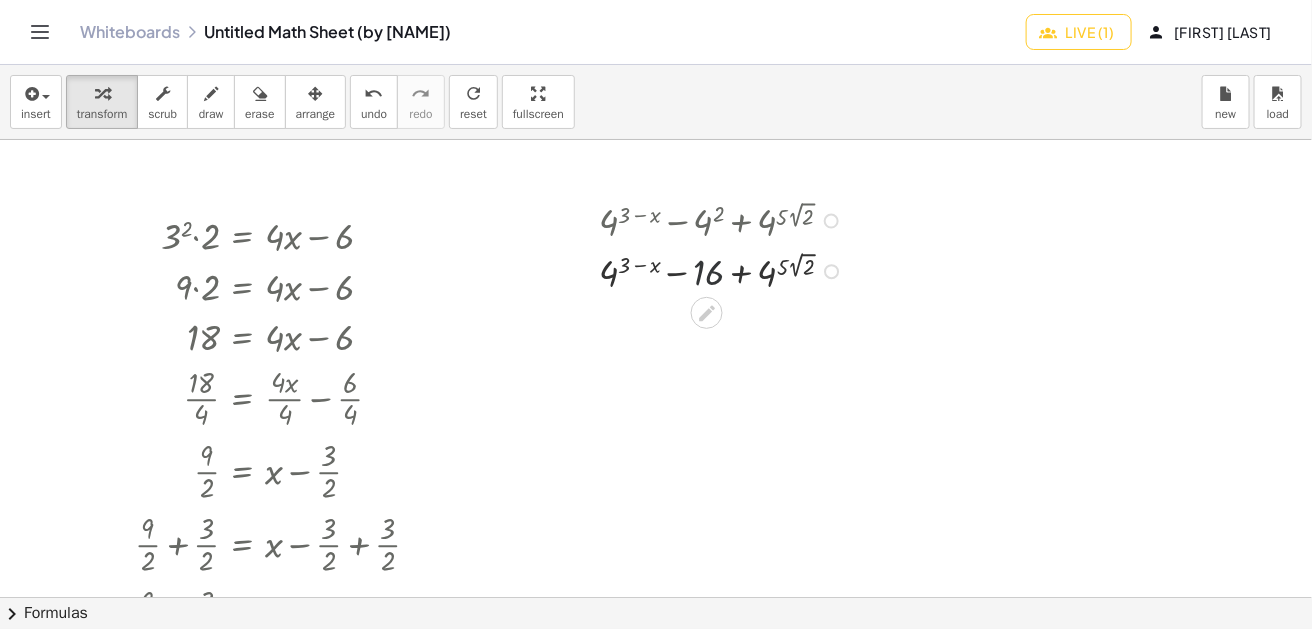 click at bounding box center [724, 270] 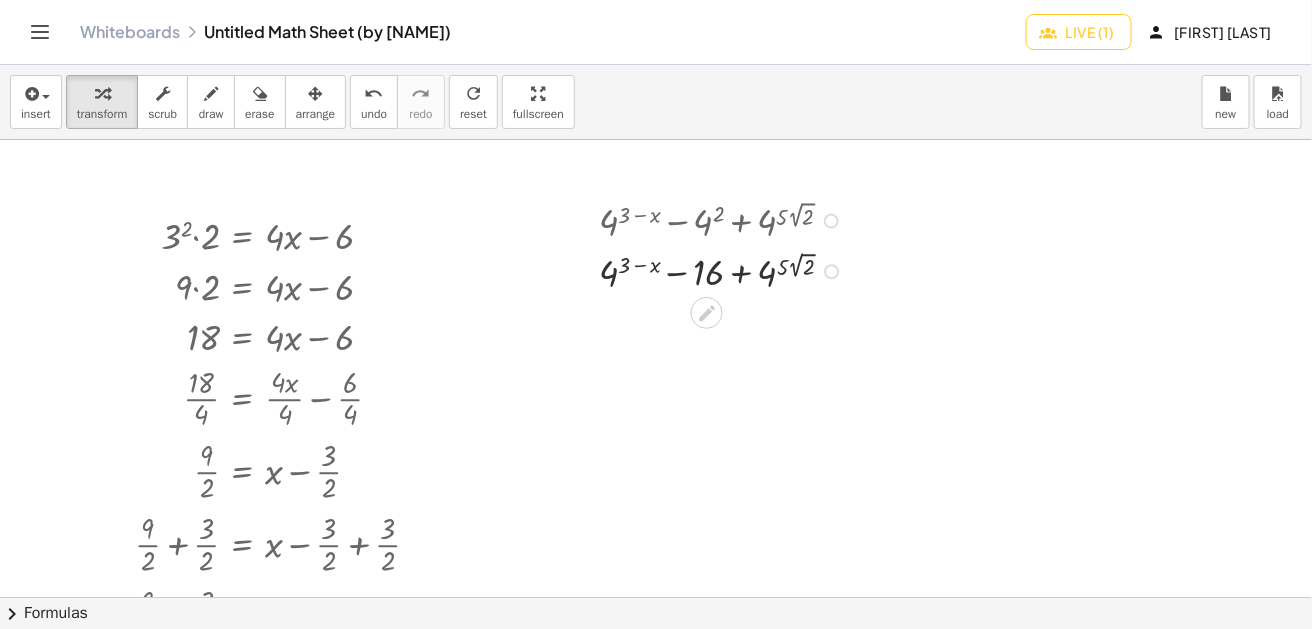click at bounding box center (724, 270) 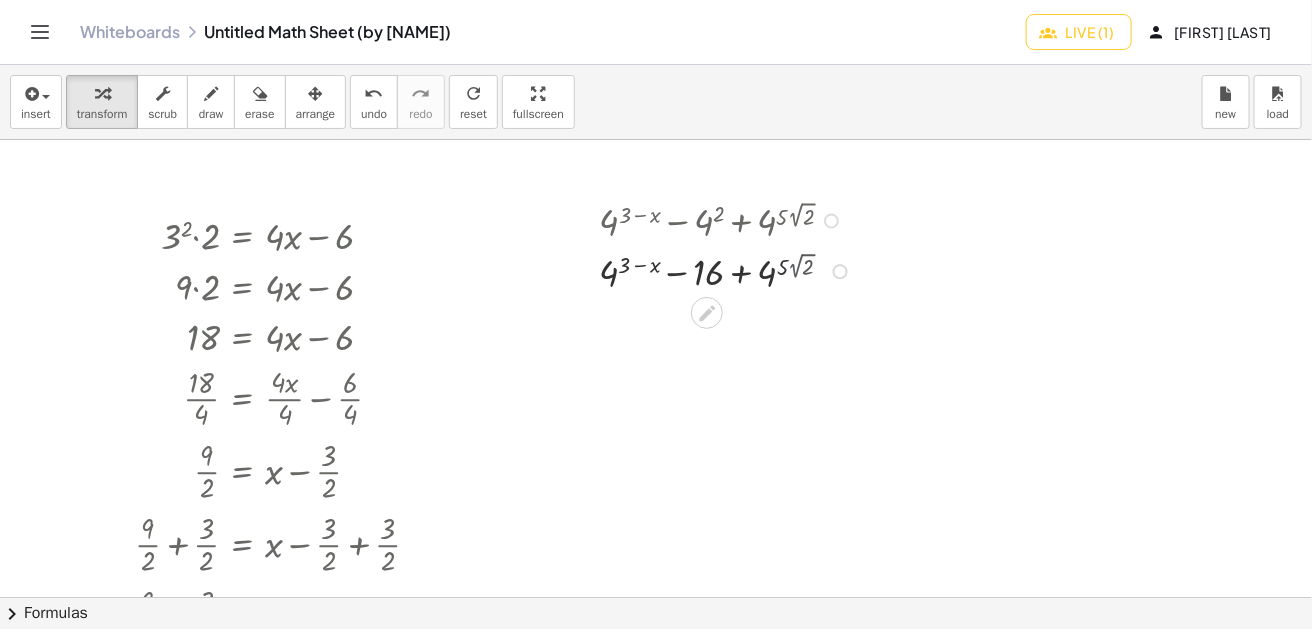 click at bounding box center [724, 270] 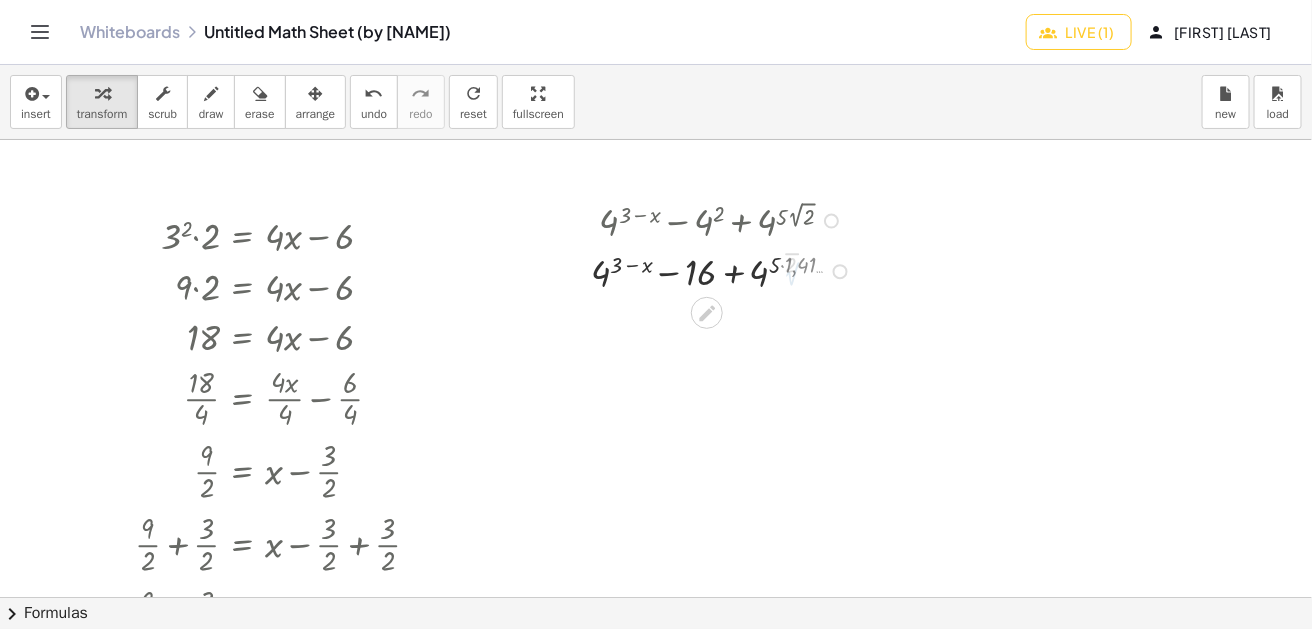 click at bounding box center [724, 270] 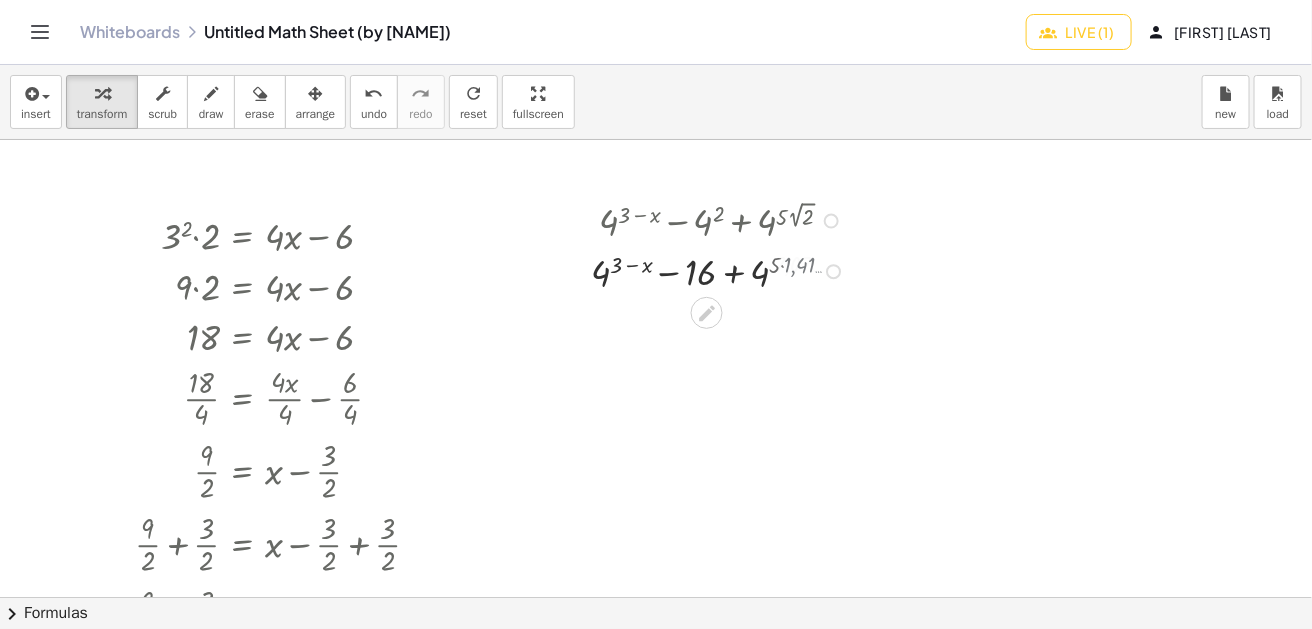 click at bounding box center (724, 270) 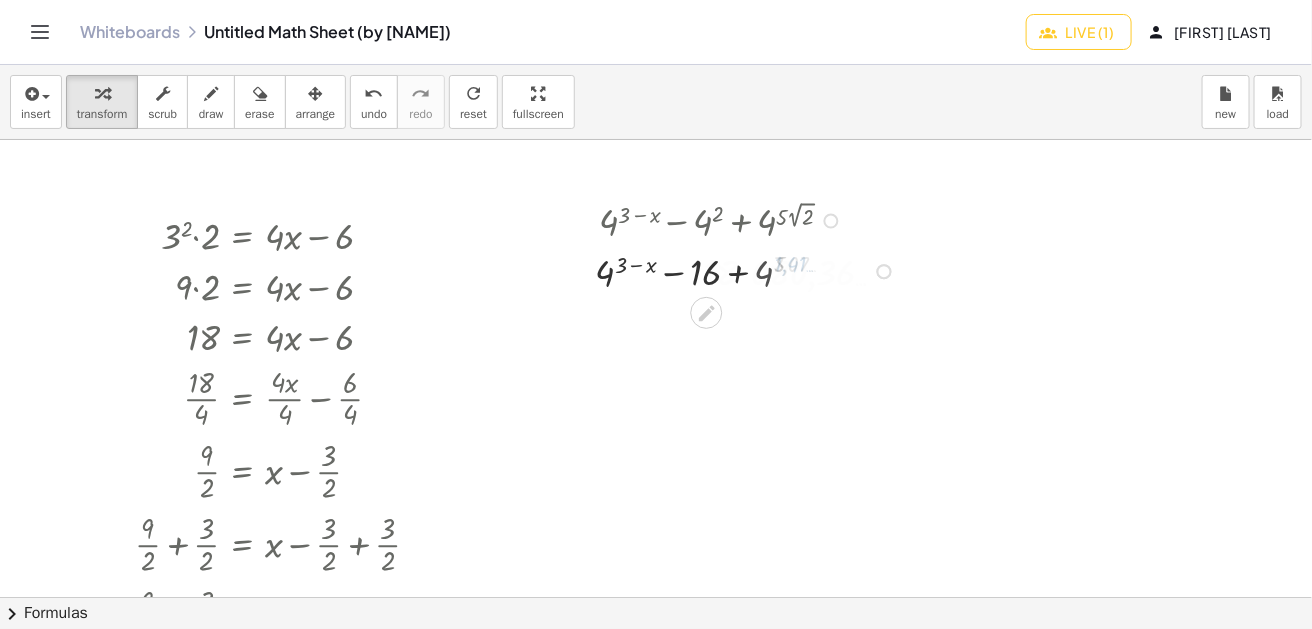 click at bounding box center (724, 270) 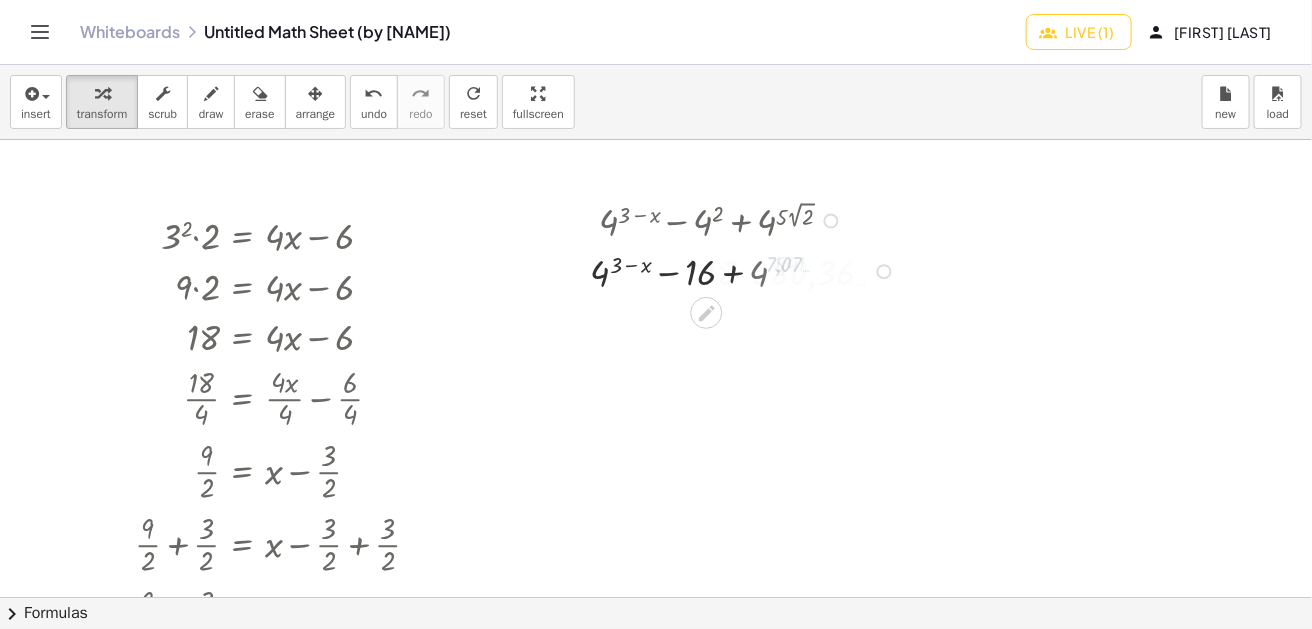click at bounding box center (724, 270) 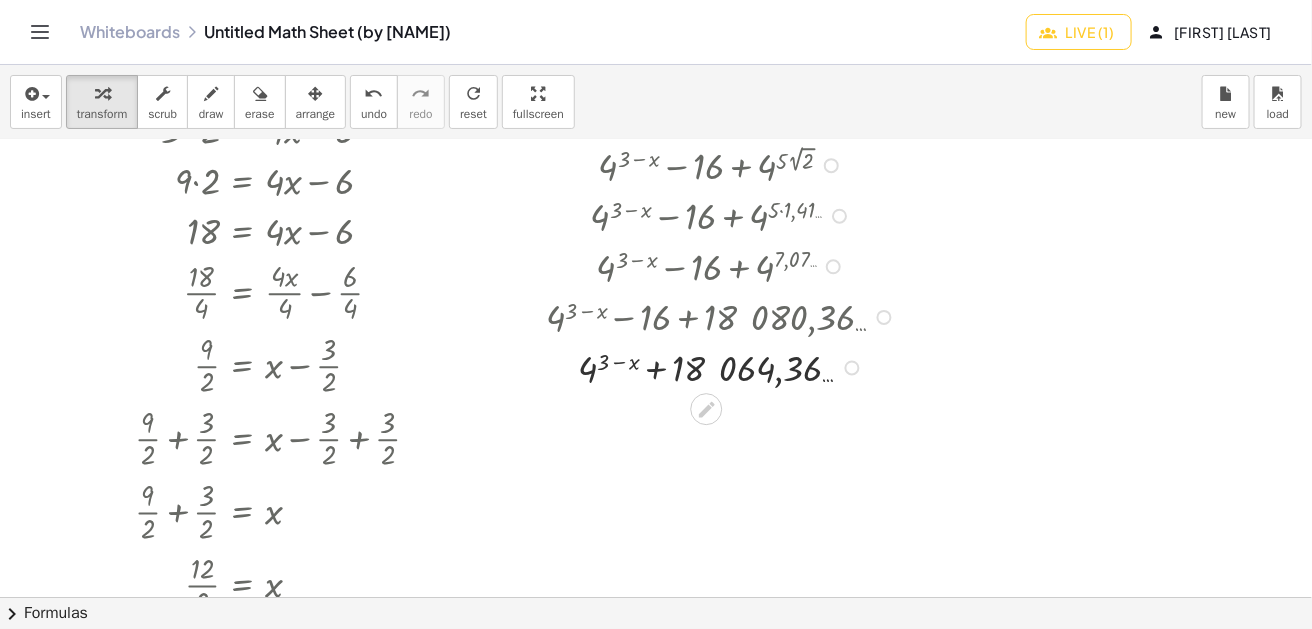 scroll, scrollTop: 116, scrollLeft: 0, axis: vertical 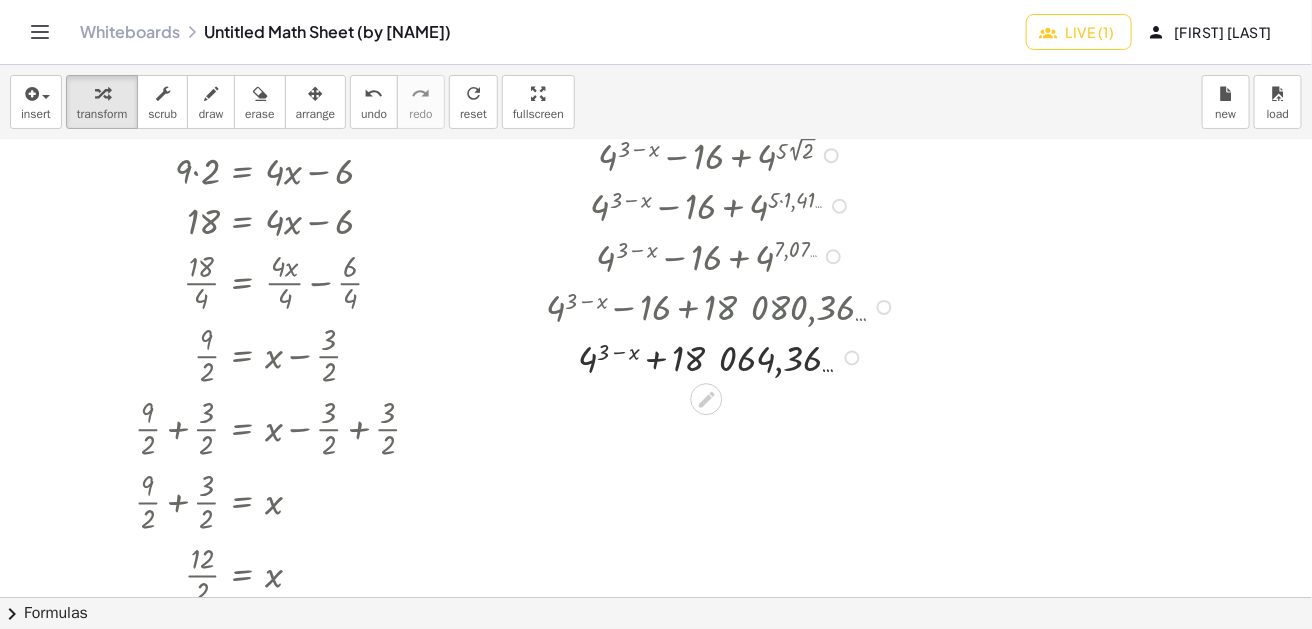 click at bounding box center [724, 356] 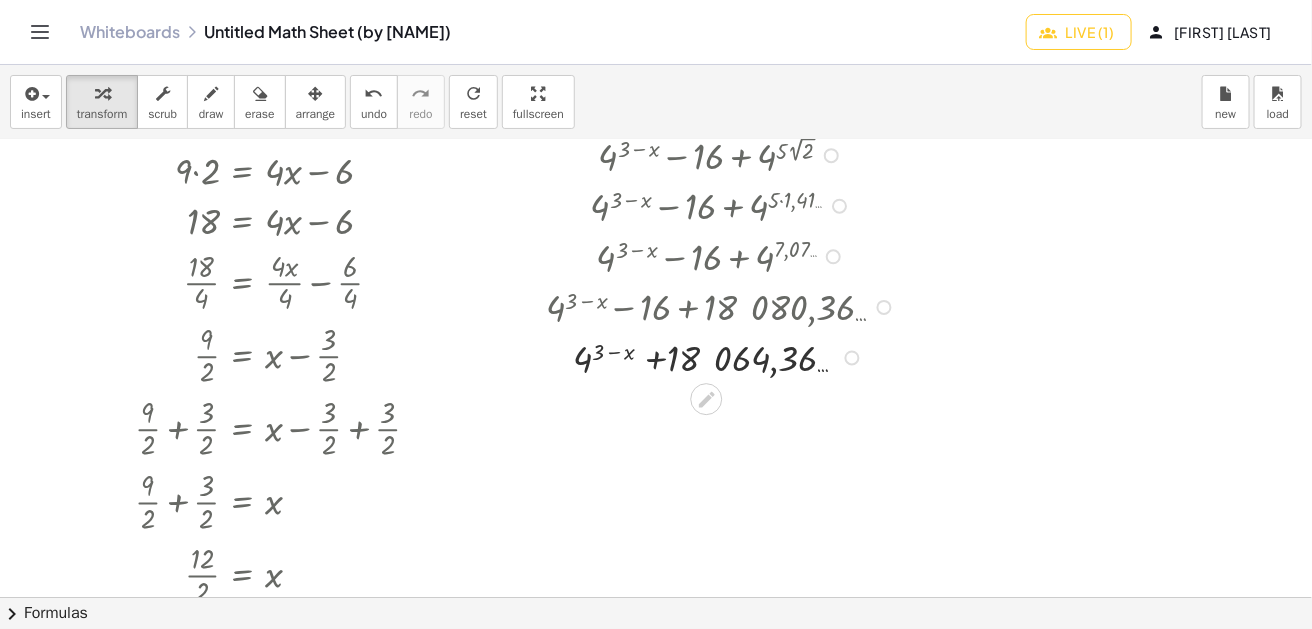 click at bounding box center [724, 356] 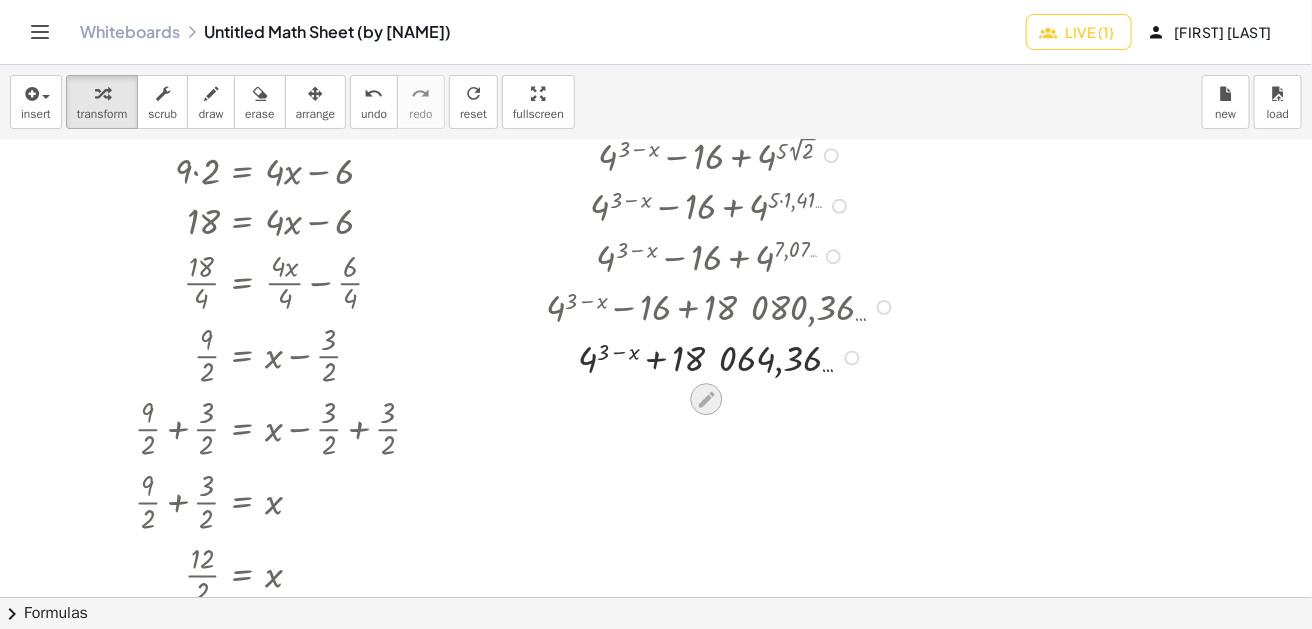 click 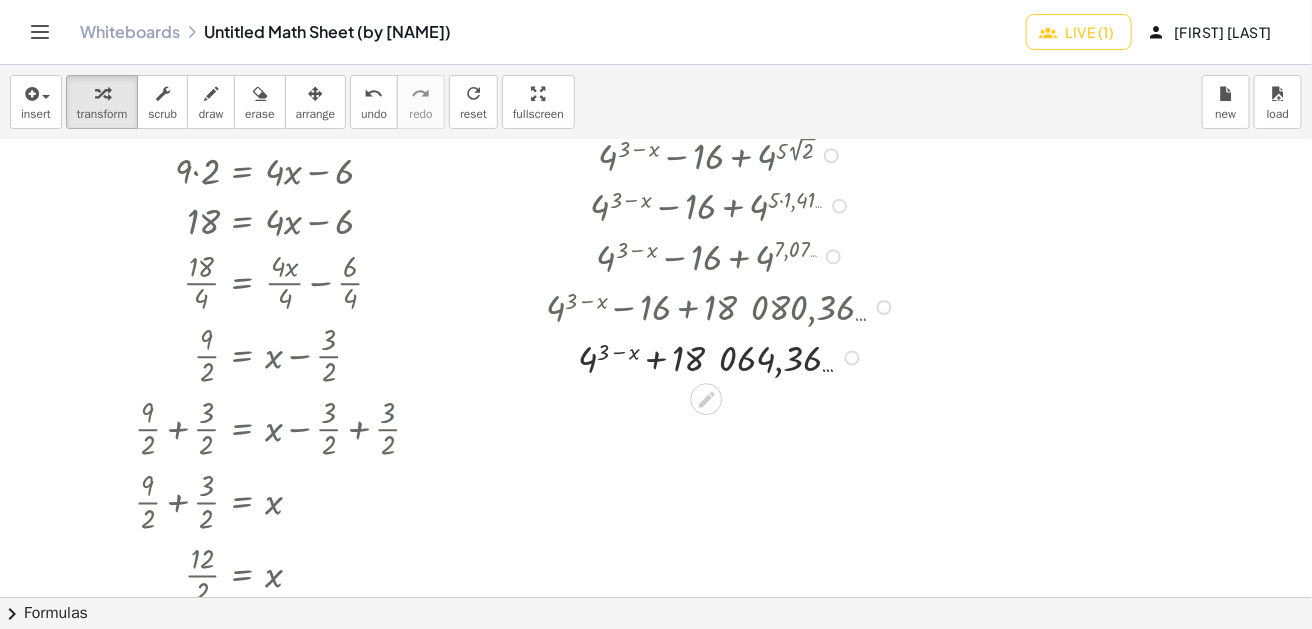click at bounding box center [724, 305] 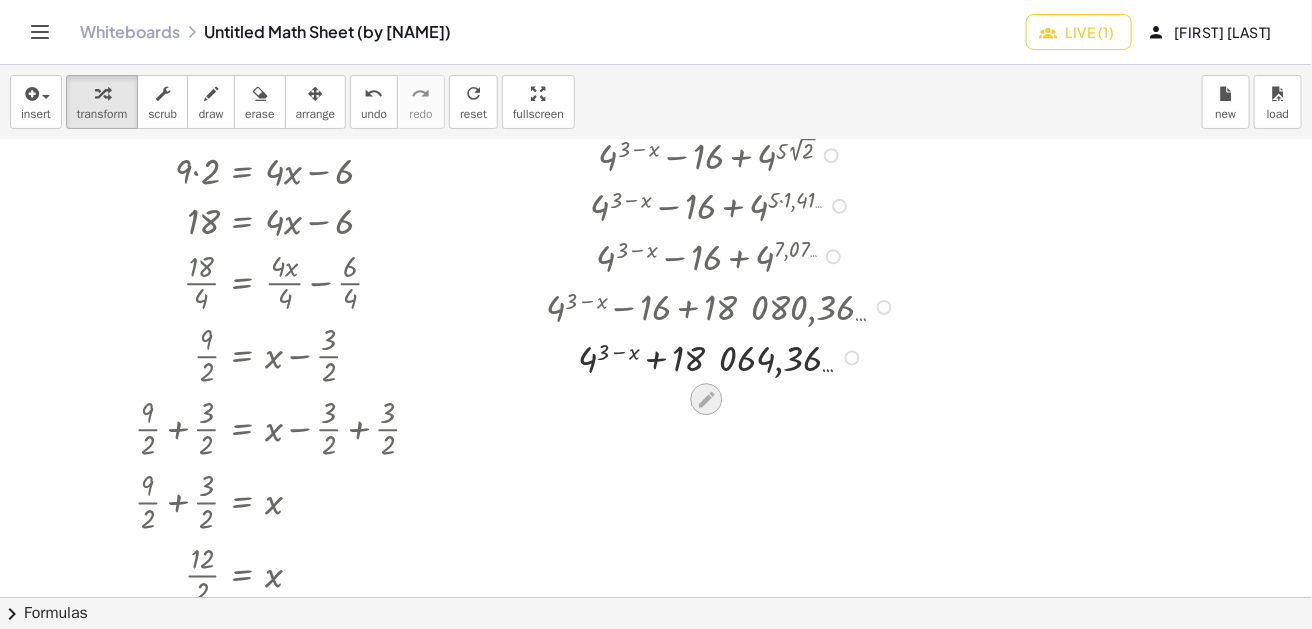 click 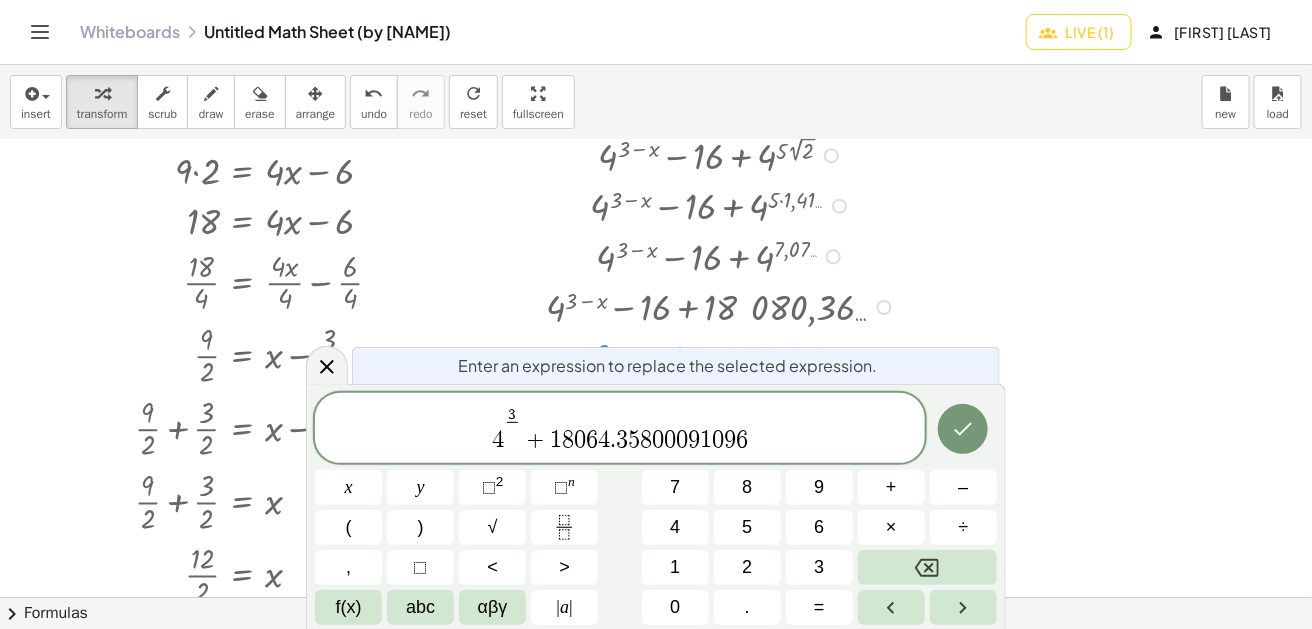 click on "+" at bounding box center [535, 440] 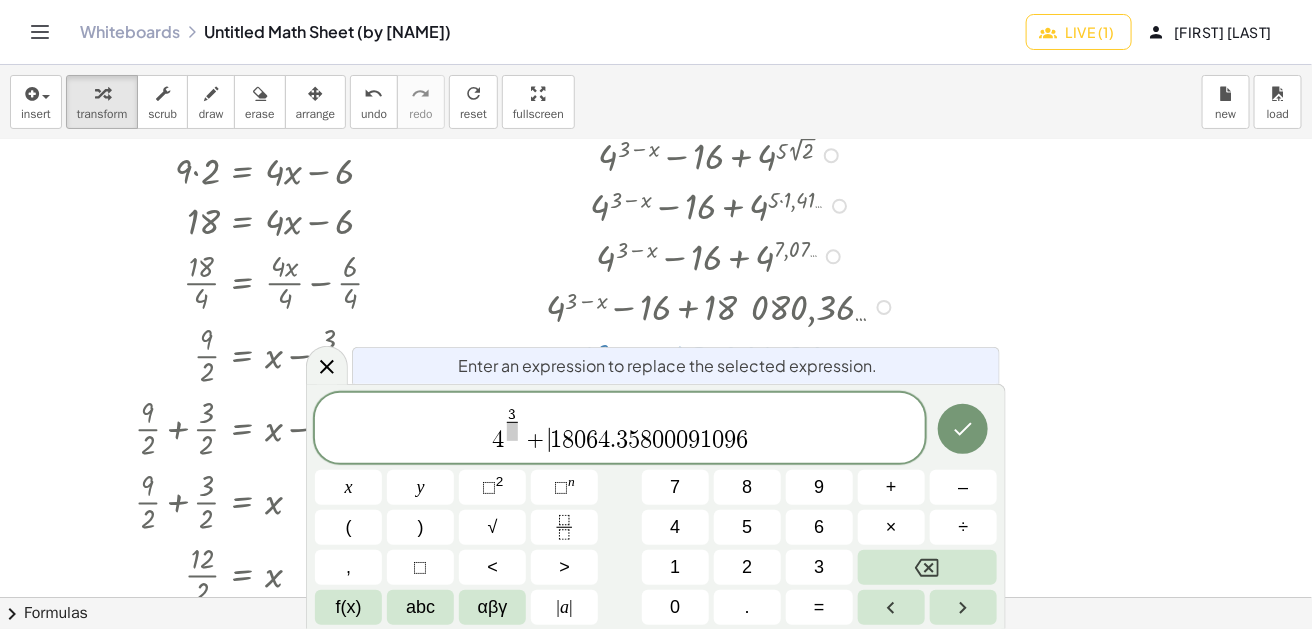 click on "3 ​" at bounding box center [512, 424] 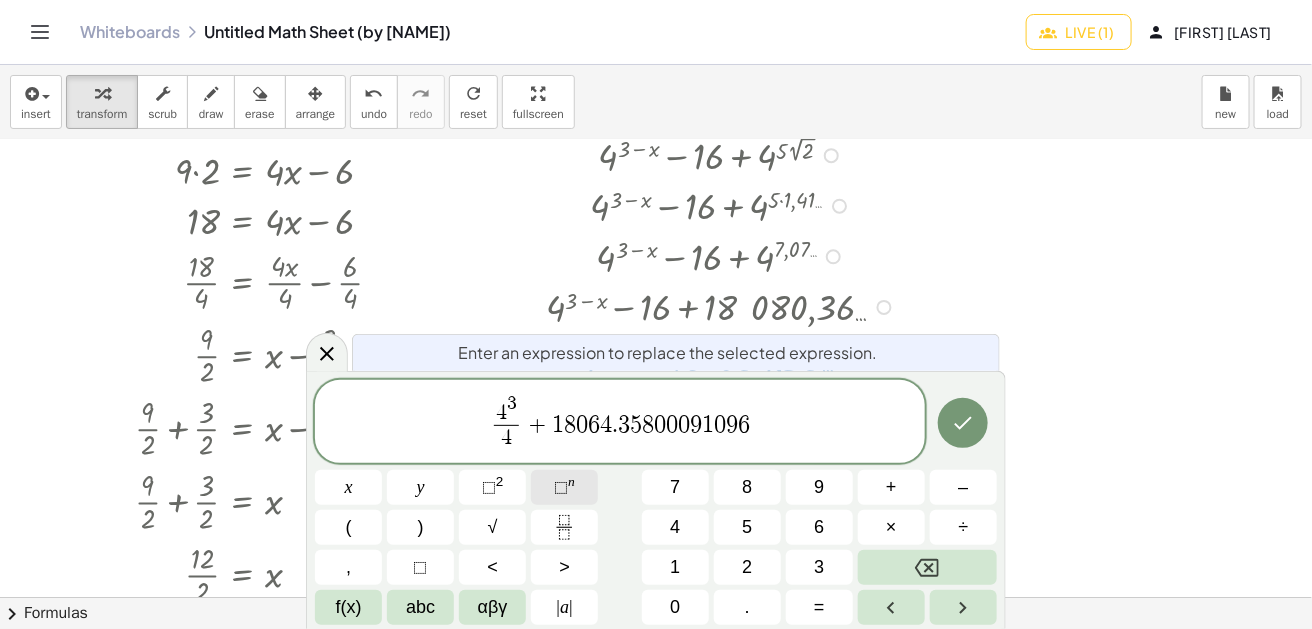 click on "⬚" at bounding box center (561, 487) 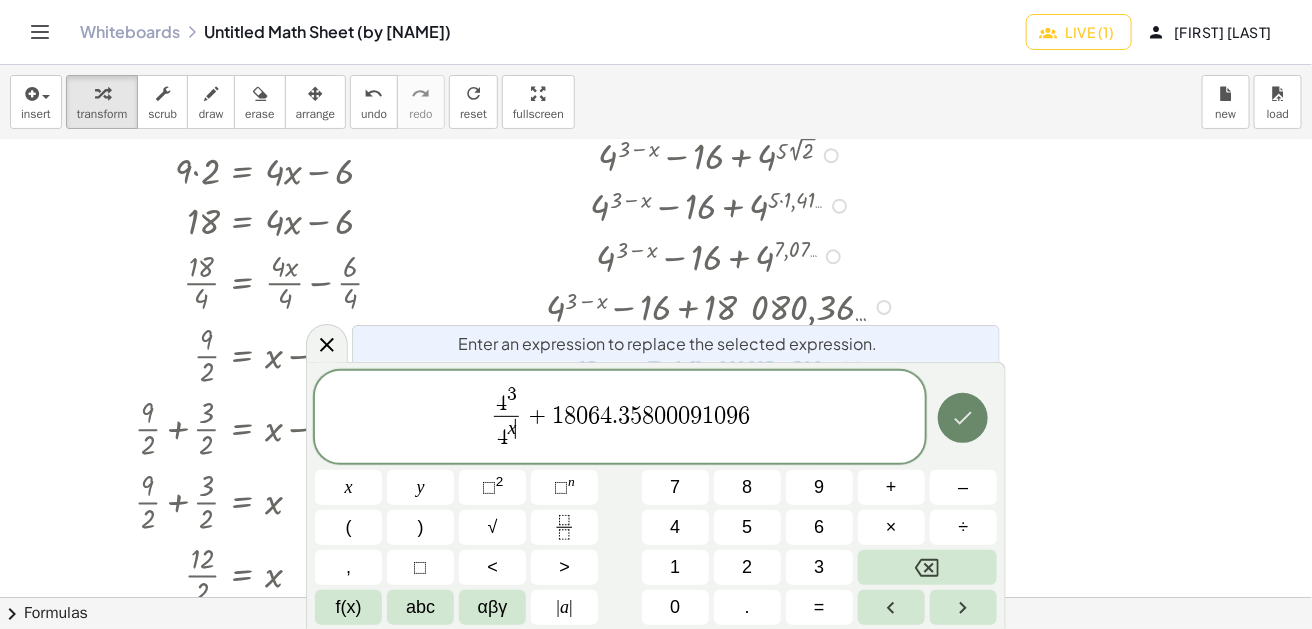 click at bounding box center (963, 418) 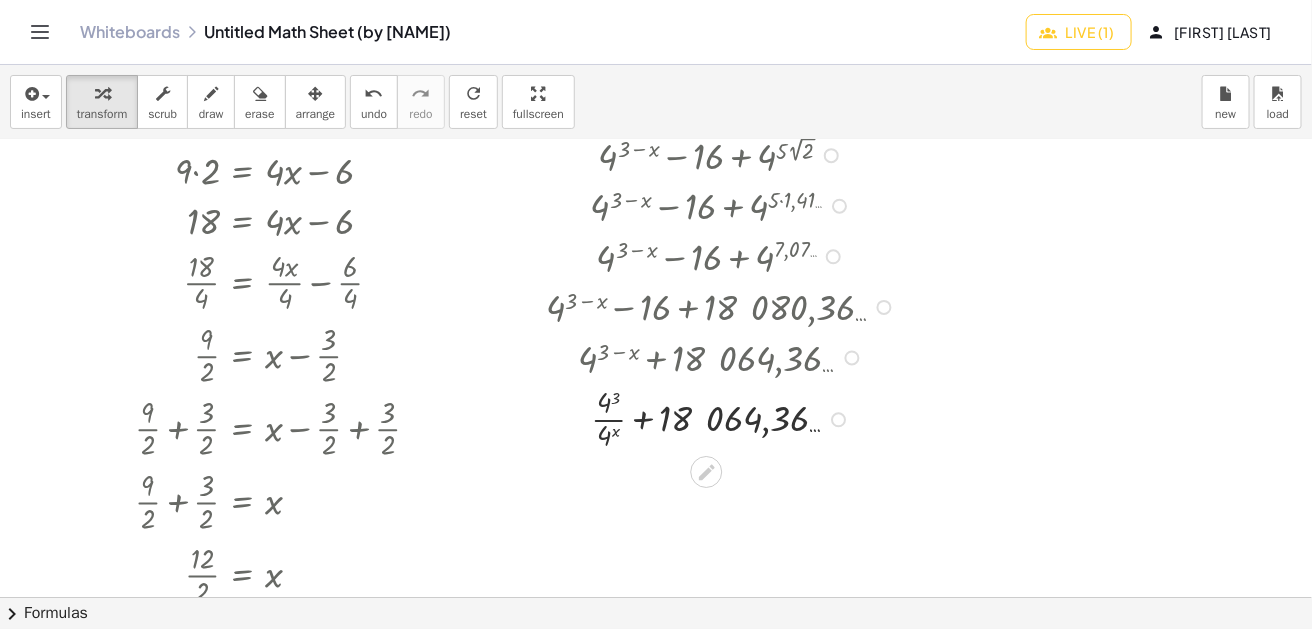 click at bounding box center (724, 418) 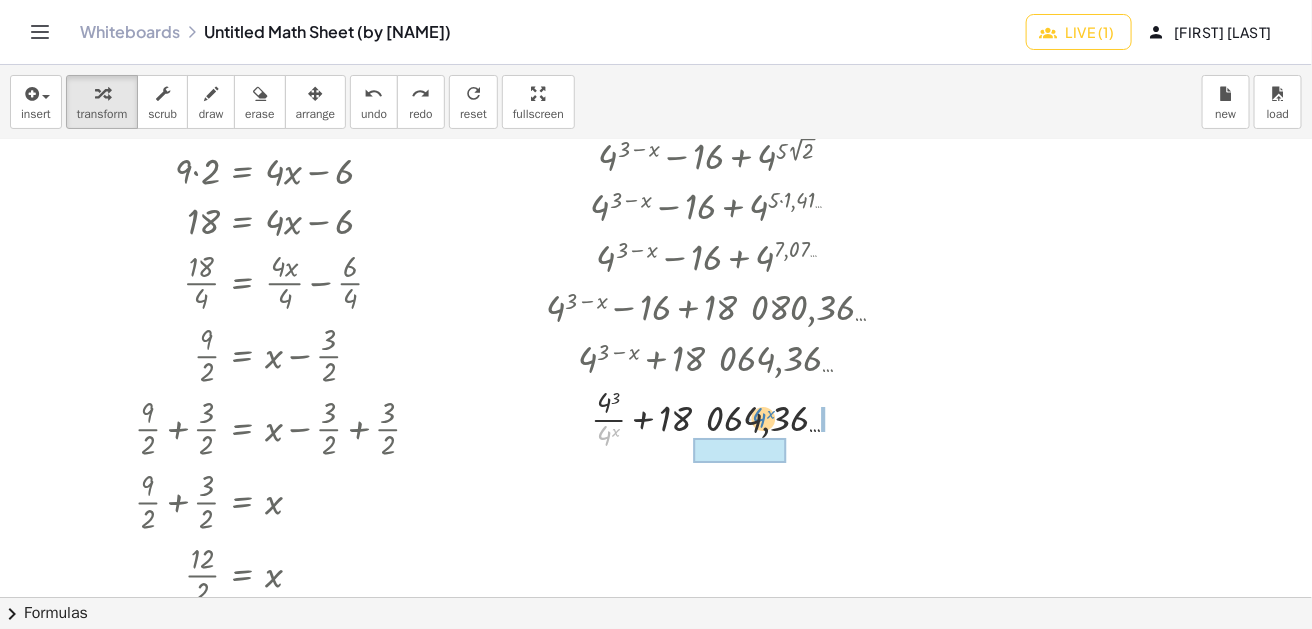 drag, startPoint x: 603, startPoint y: 428, endPoint x: 757, endPoint y: 410, distance: 155.04839 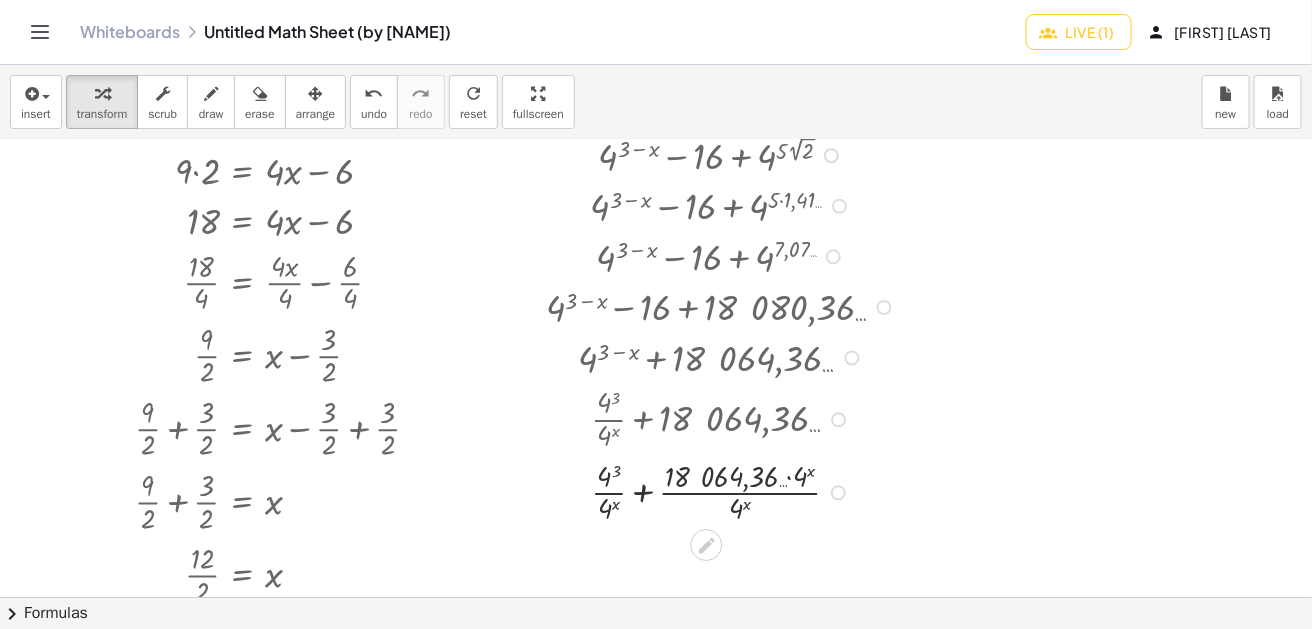click at bounding box center [724, 491] 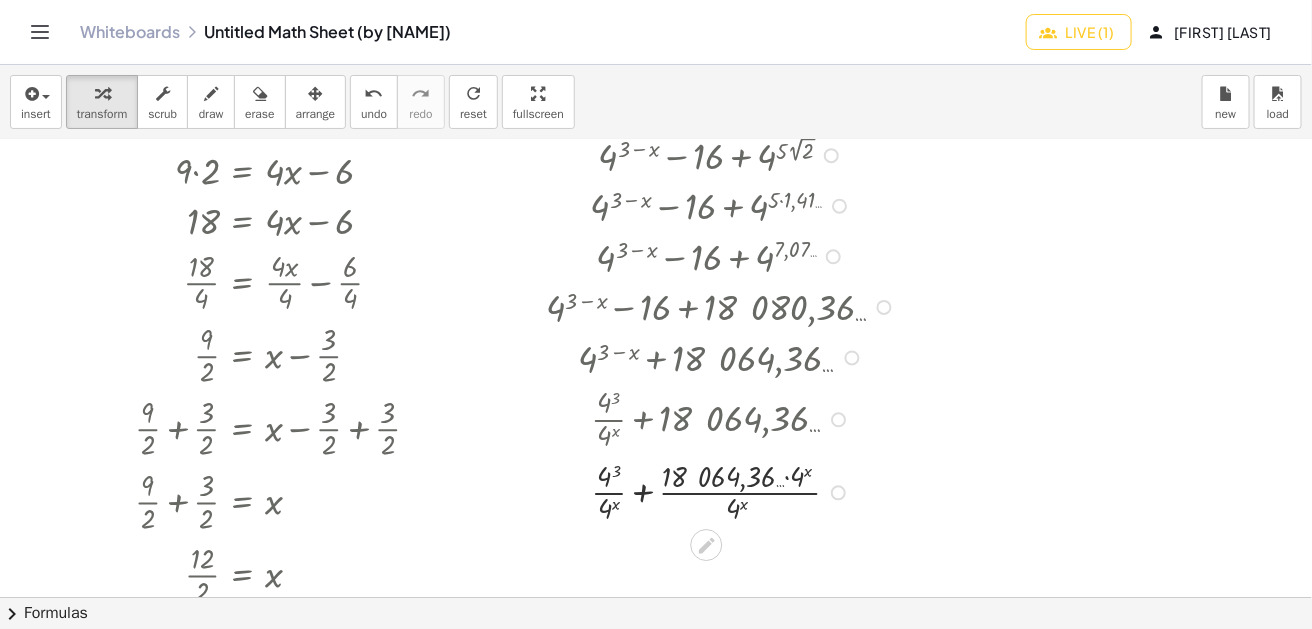 click at bounding box center [724, 491] 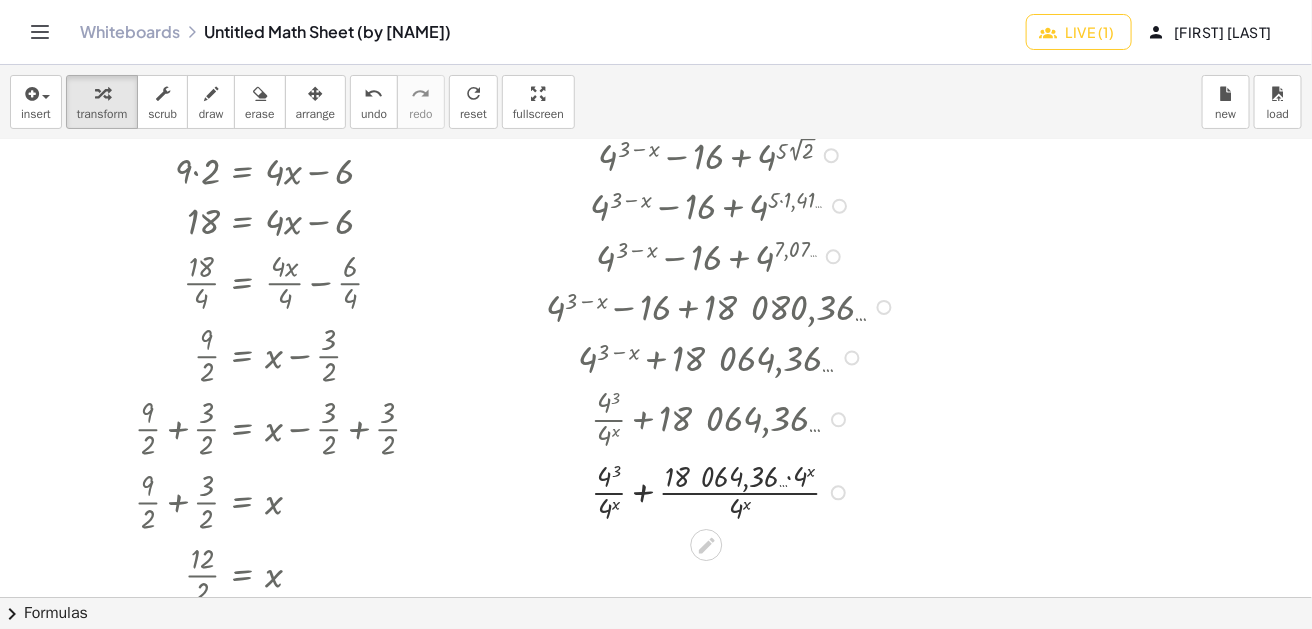 click at bounding box center (724, 491) 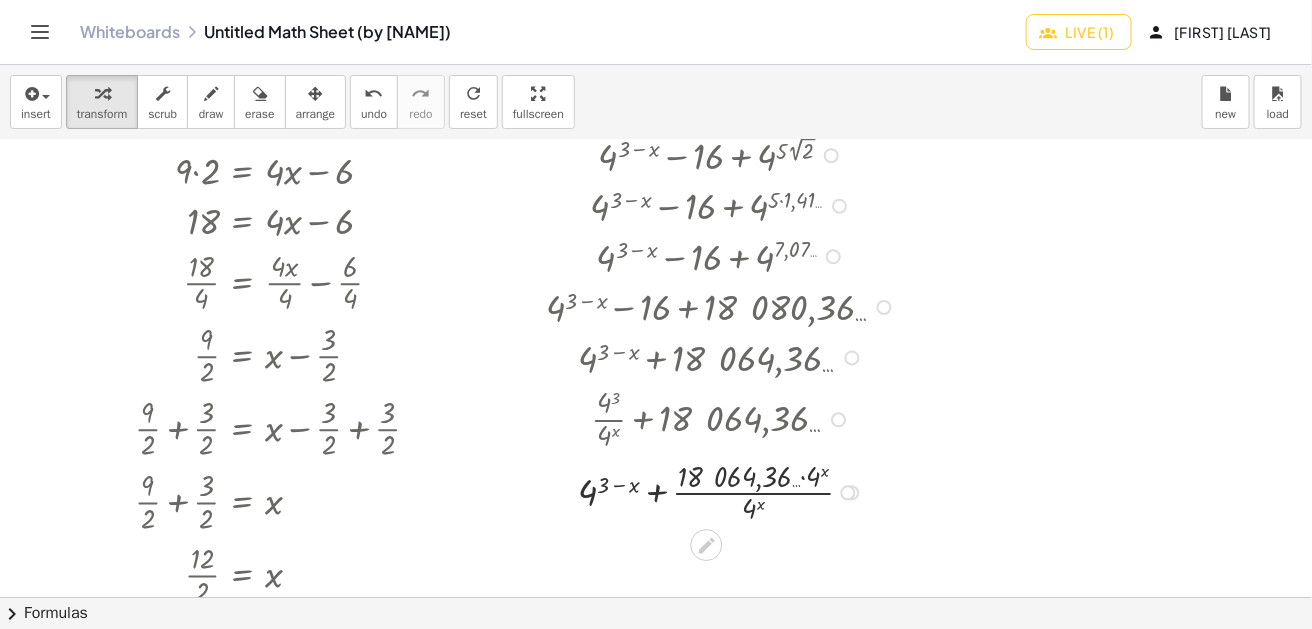 click at bounding box center [724, 491] 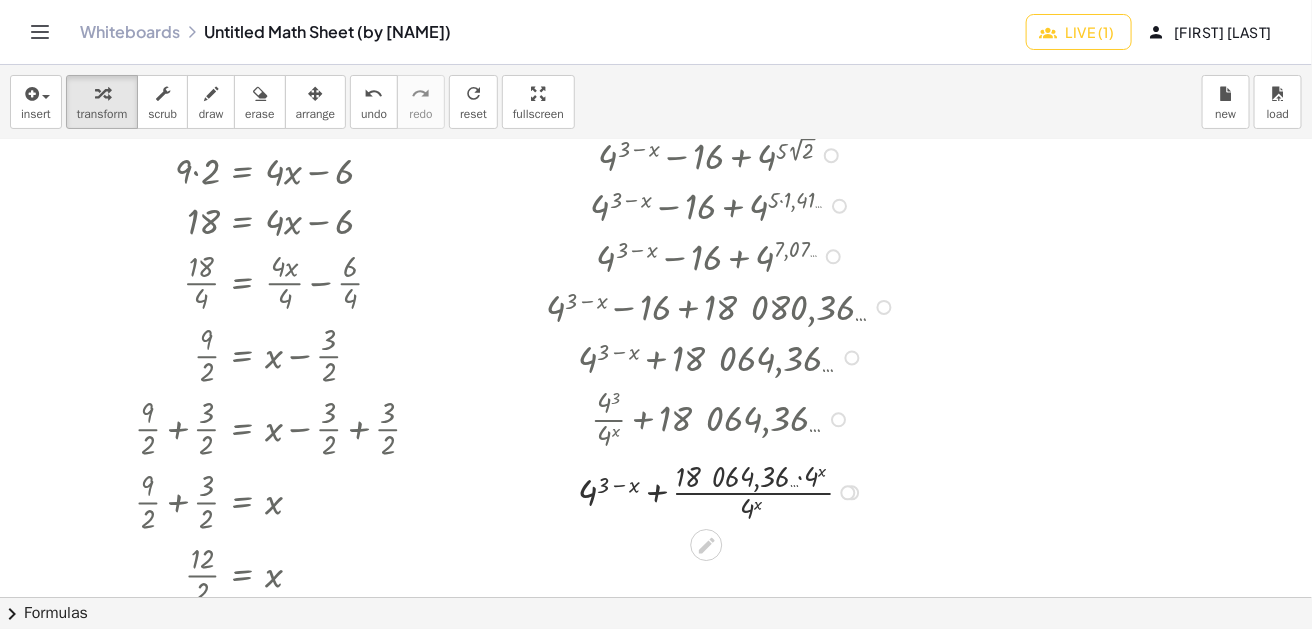 click at bounding box center [724, 491] 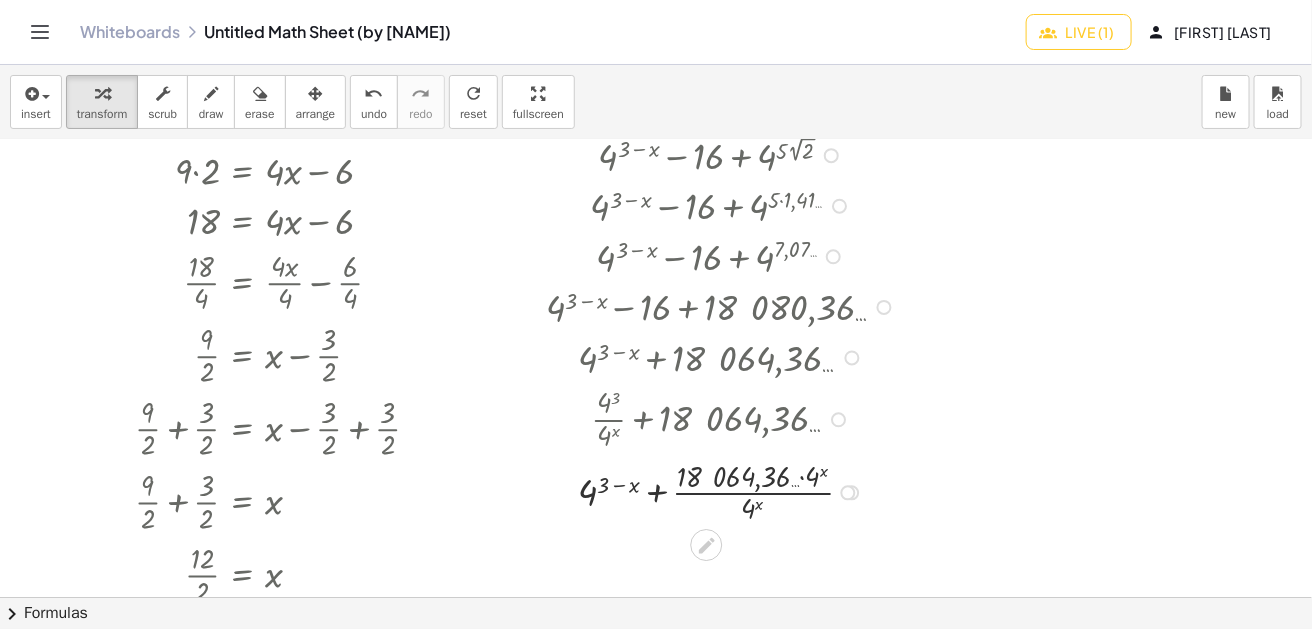 click at bounding box center [724, 491] 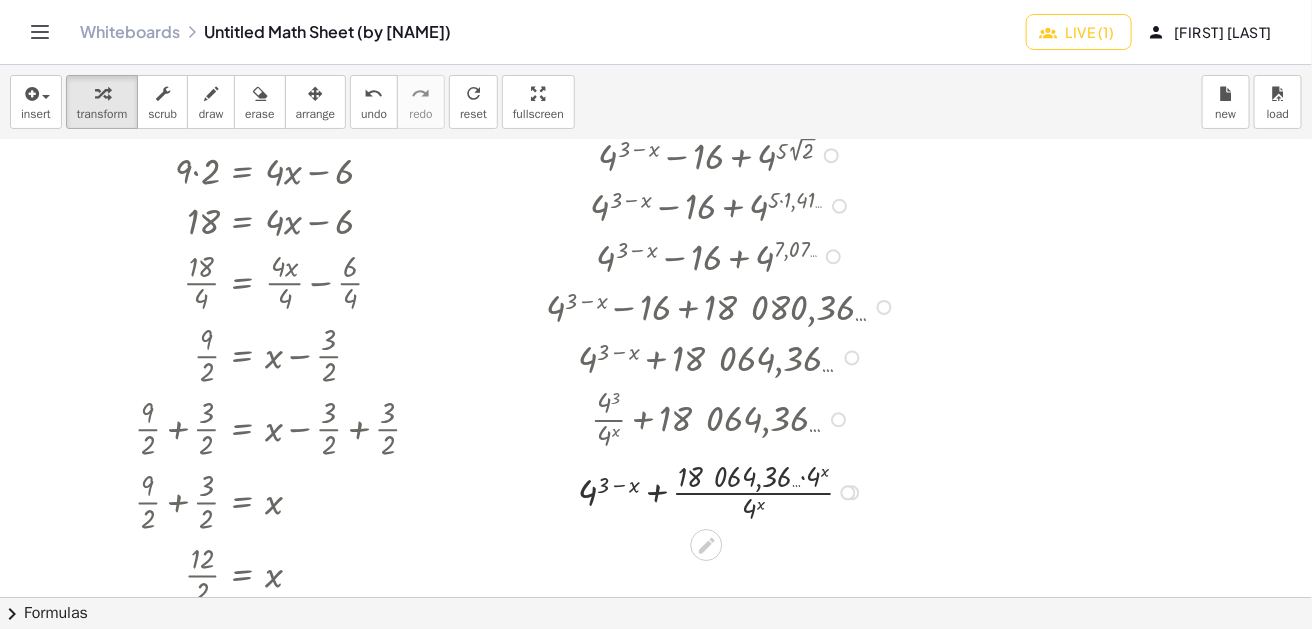 click at bounding box center (724, 491) 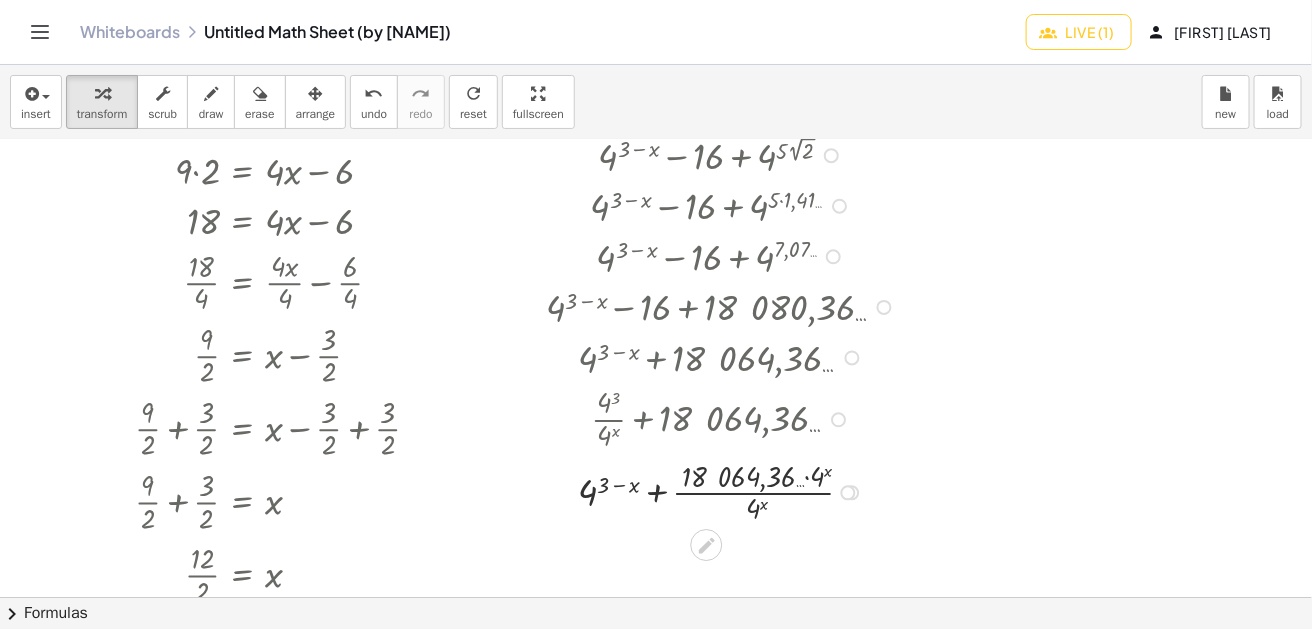 click at bounding box center [724, 491] 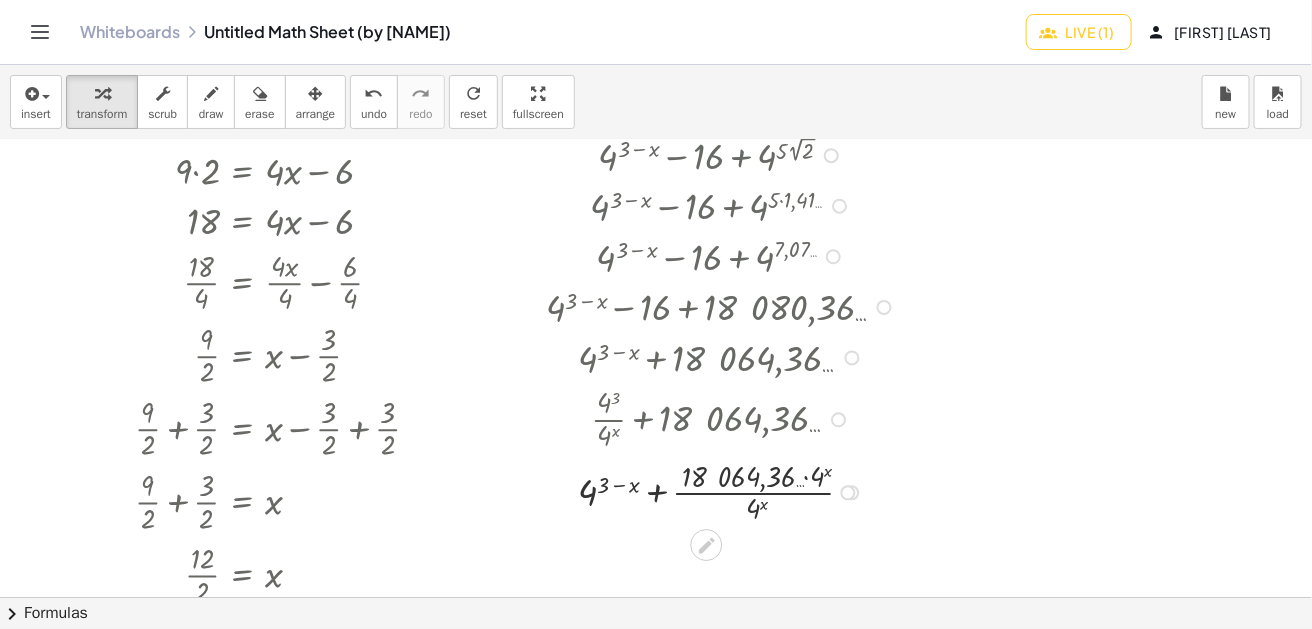 click at bounding box center [724, 491] 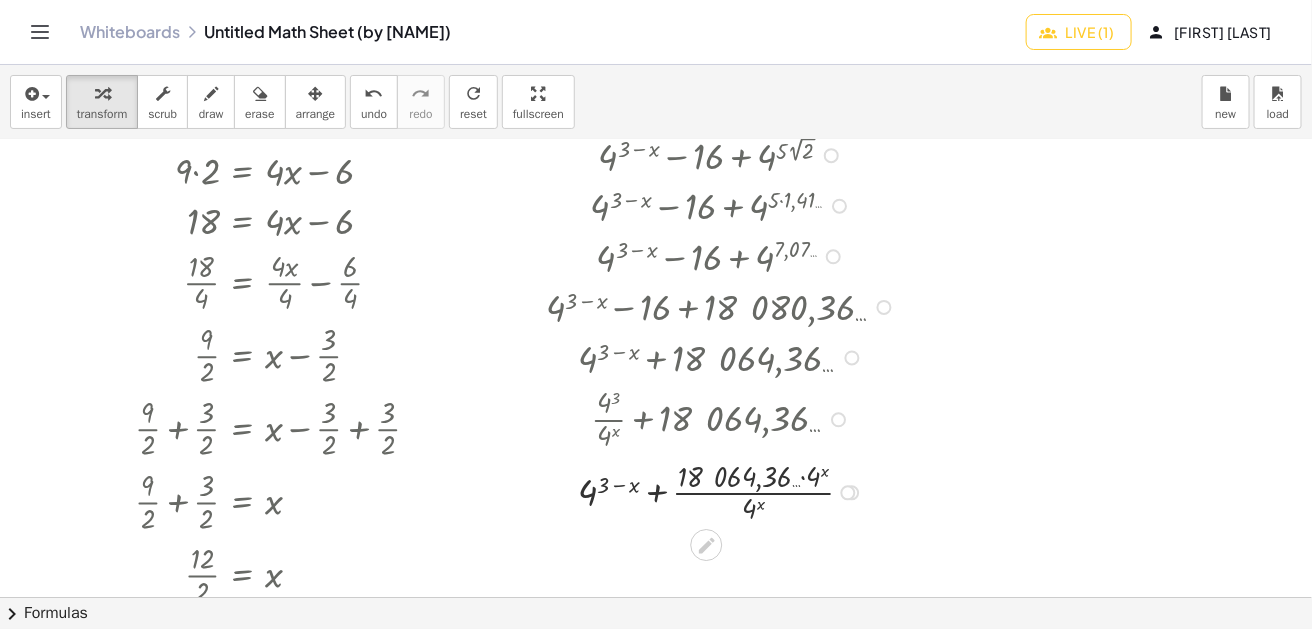 click at bounding box center (724, 491) 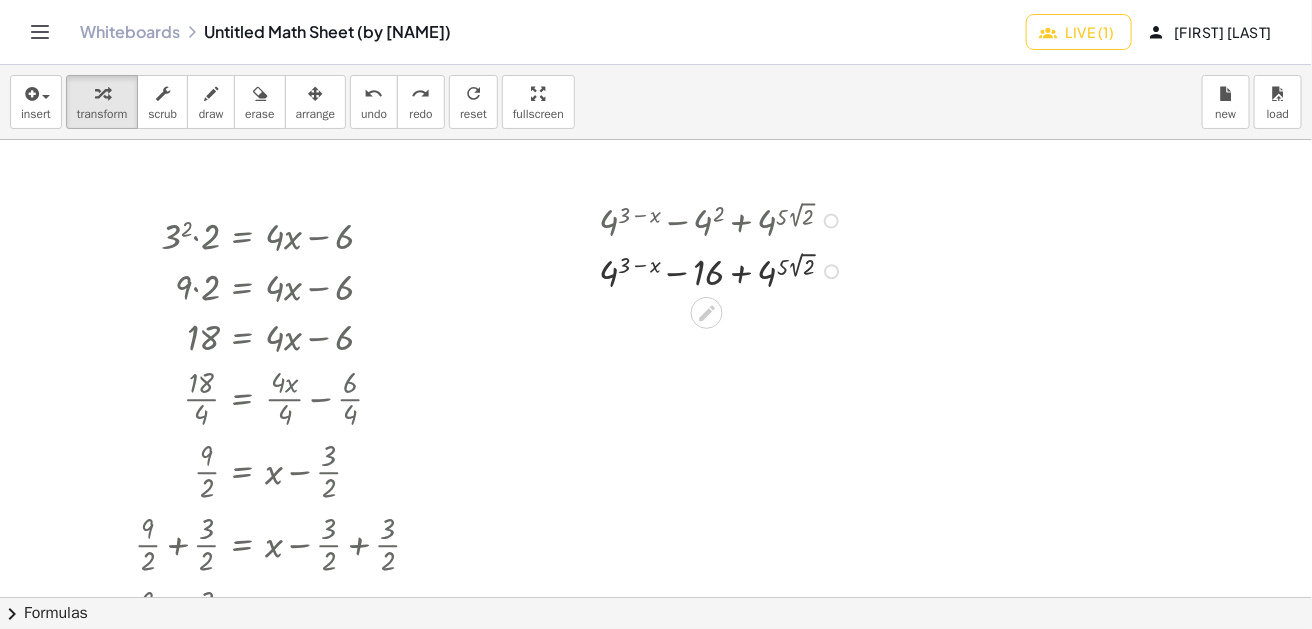 scroll, scrollTop: 3, scrollLeft: 0, axis: vertical 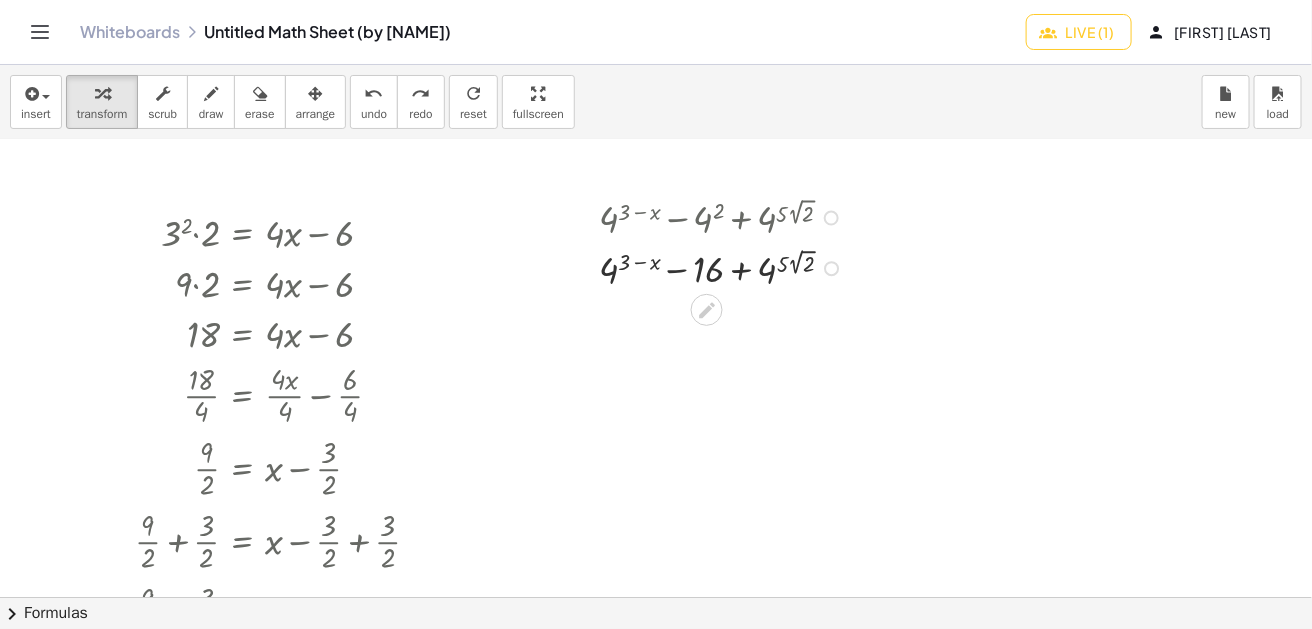 click at bounding box center [724, 216] 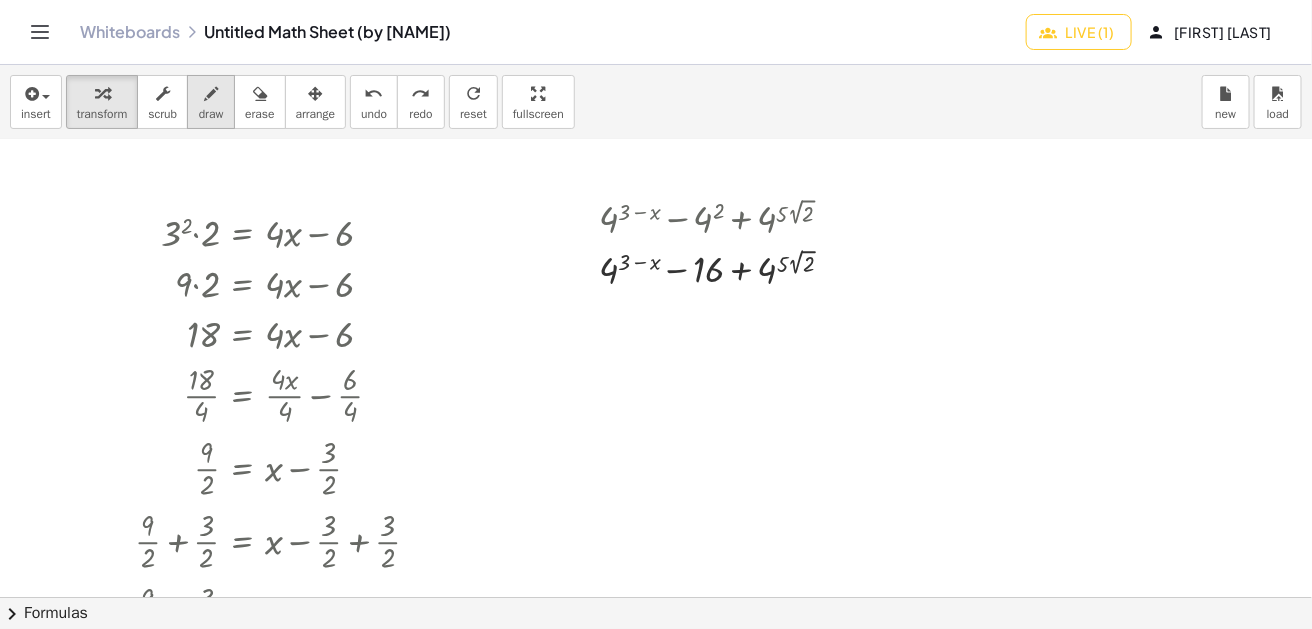 click at bounding box center [211, 94] 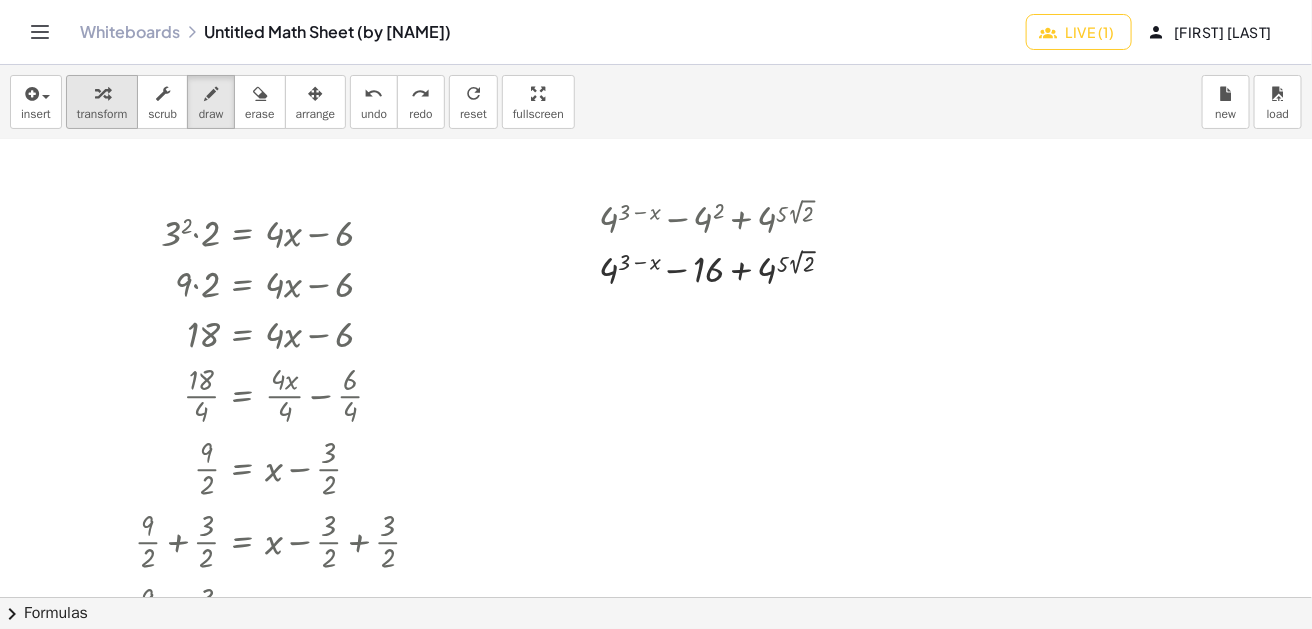 click at bounding box center (102, 94) 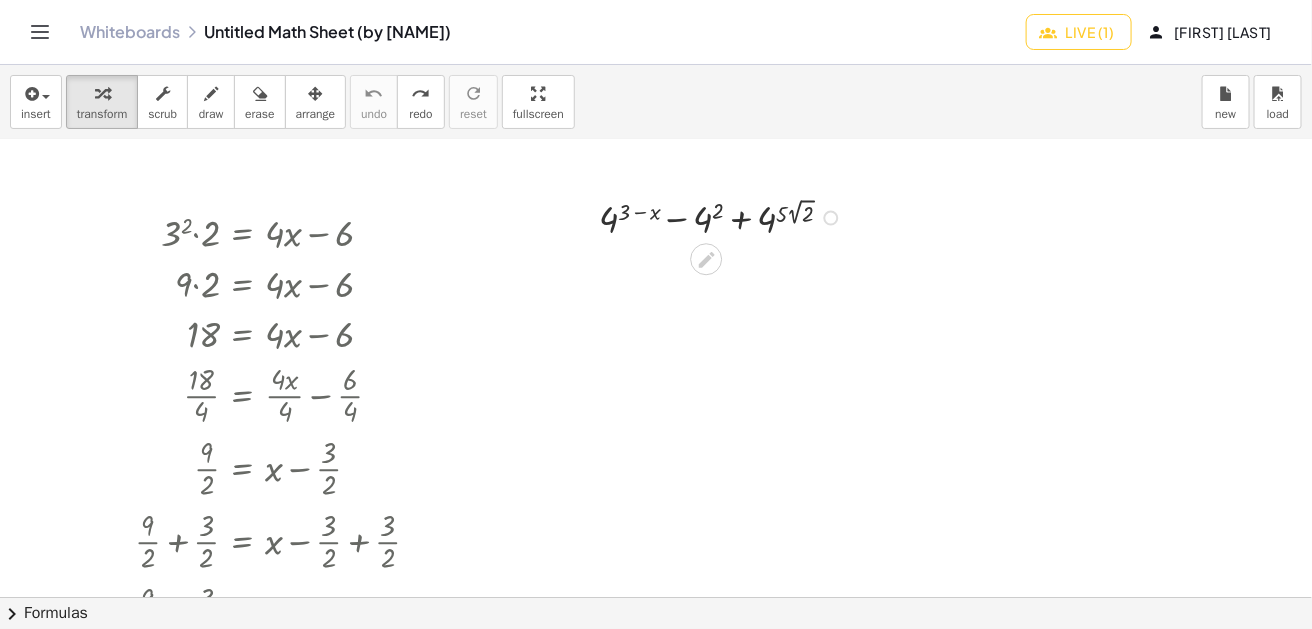 click at bounding box center [831, 218] 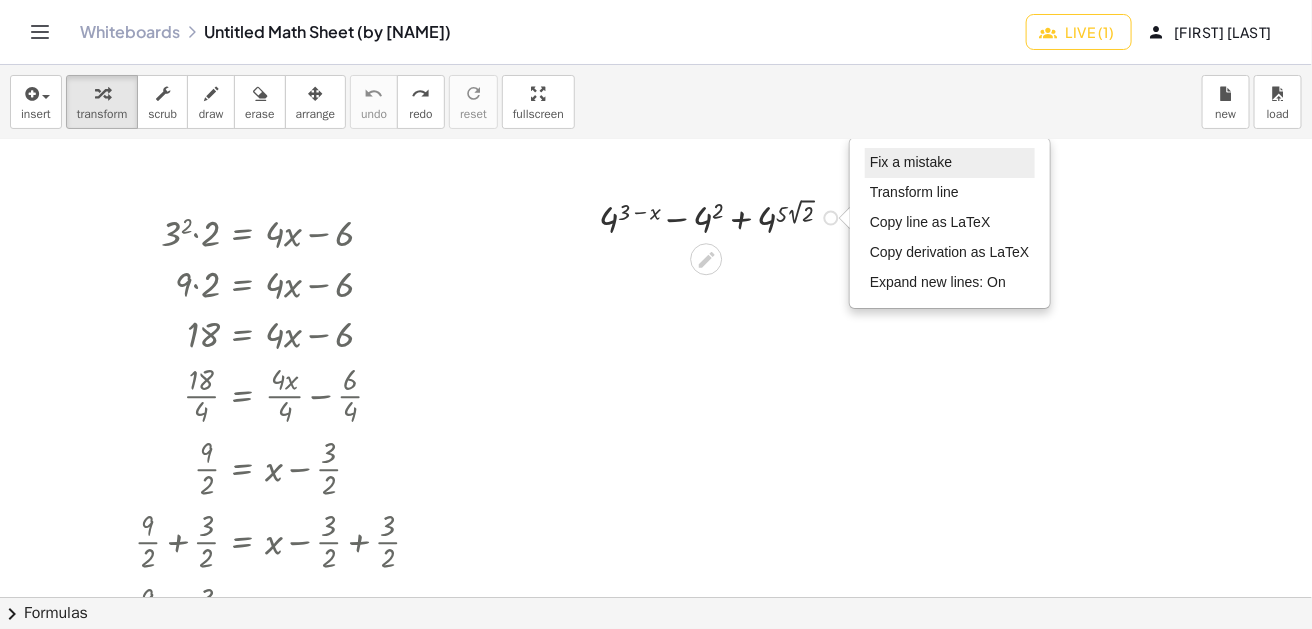 click on "Fix a mistake" at bounding box center (950, 163) 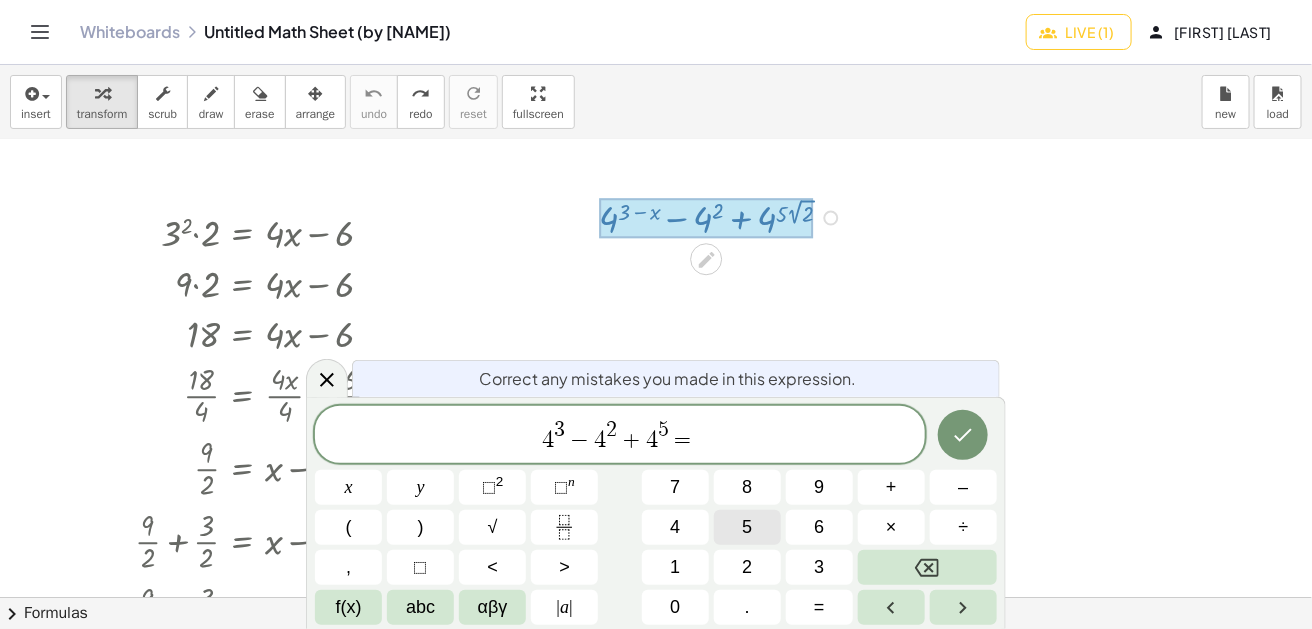 click on "5" at bounding box center (747, 527) 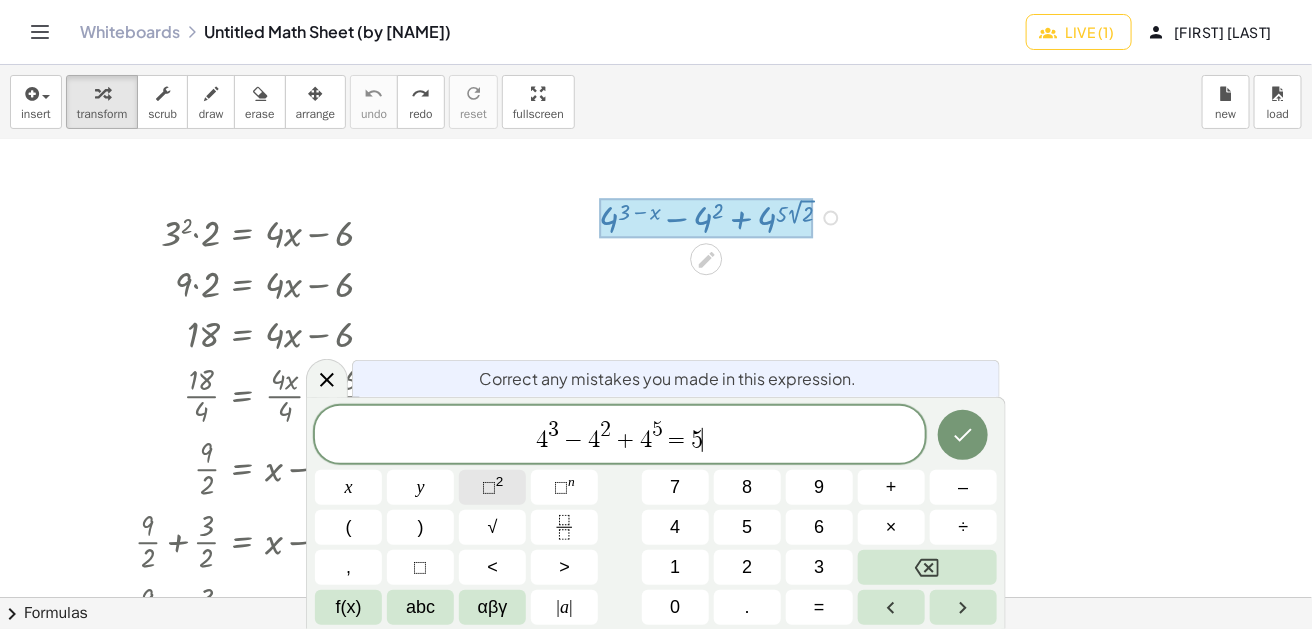 click on "⬚ 2" at bounding box center (492, 487) 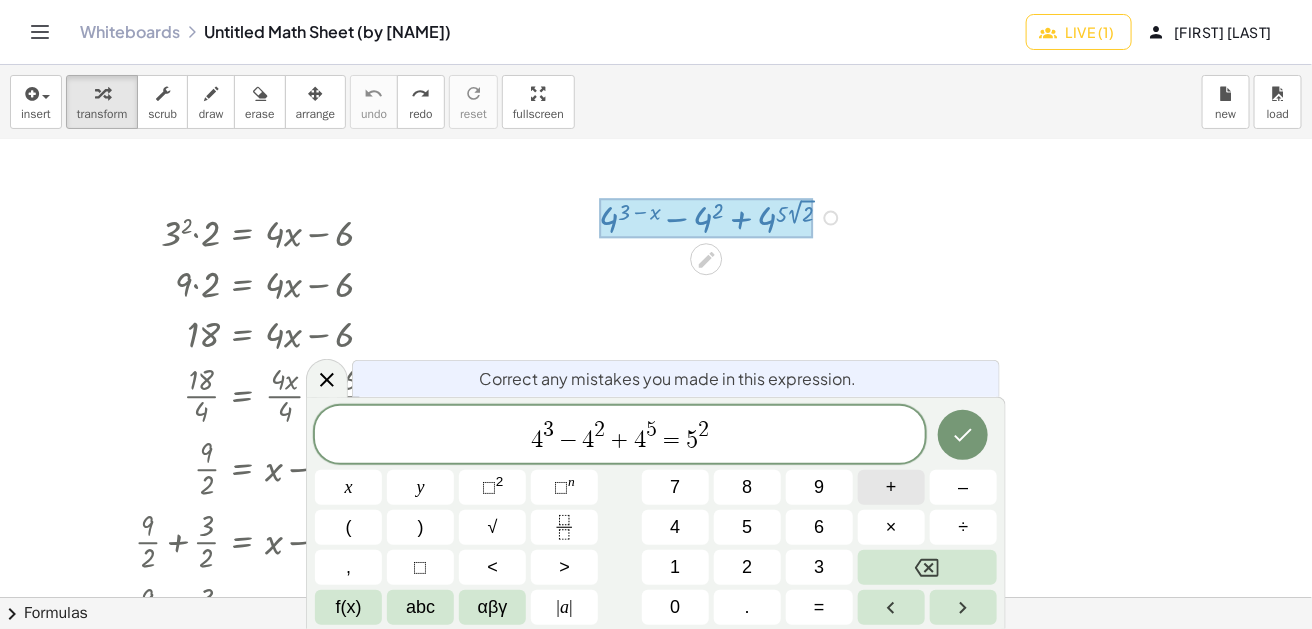 click on "+" at bounding box center [891, 487] 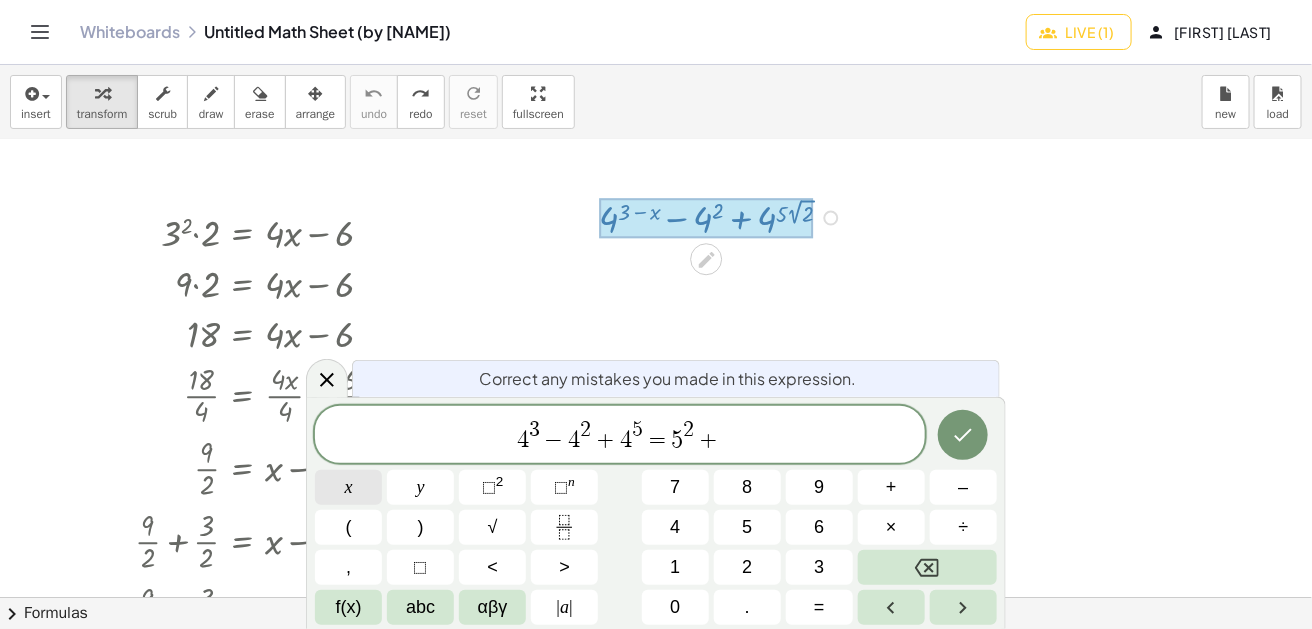 click on "x" at bounding box center (348, 487) 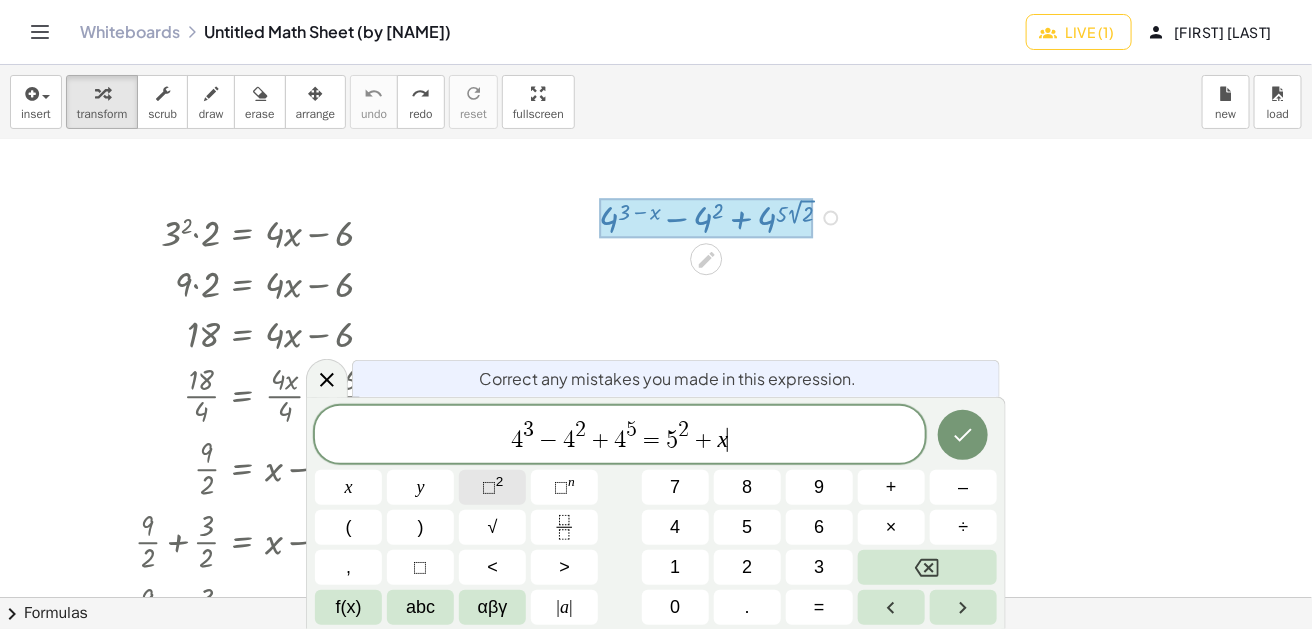 click on "⬚ 2" at bounding box center [492, 487] 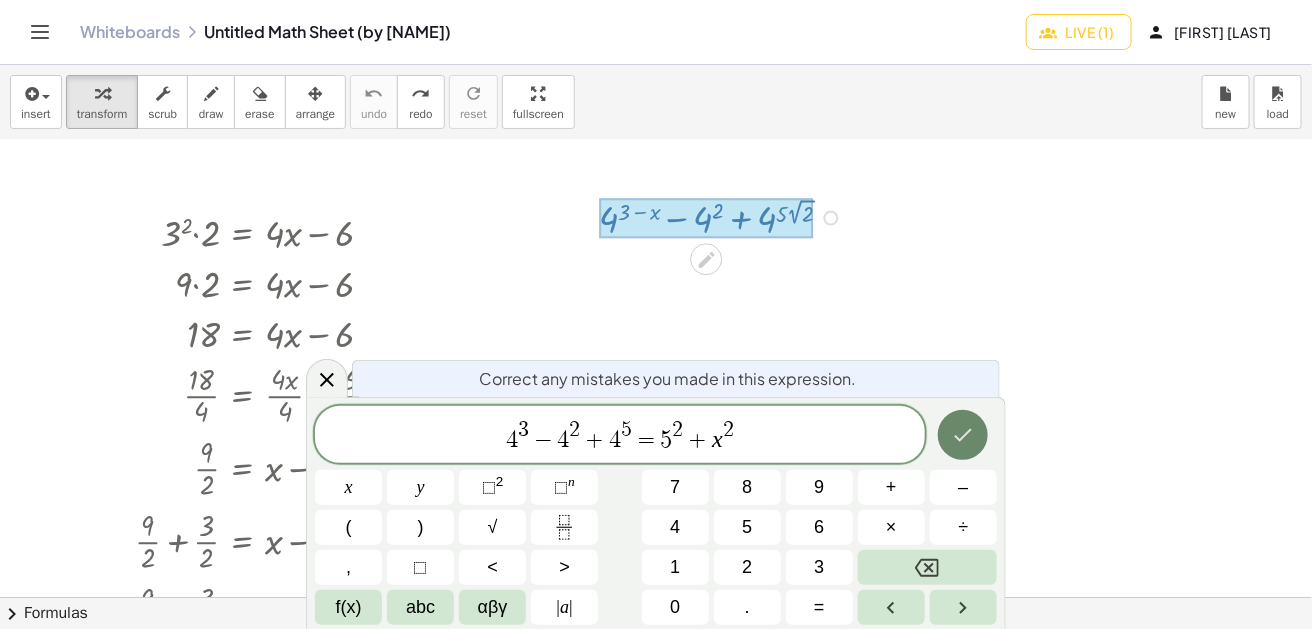 click 